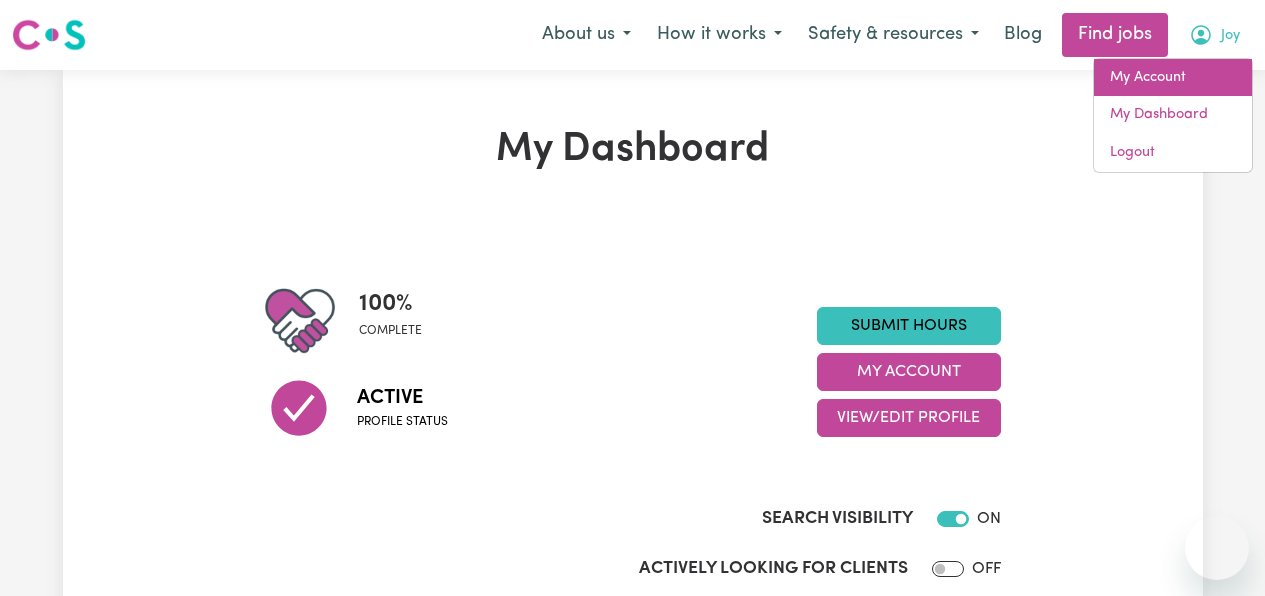 scroll, scrollTop: 0, scrollLeft: 0, axis: both 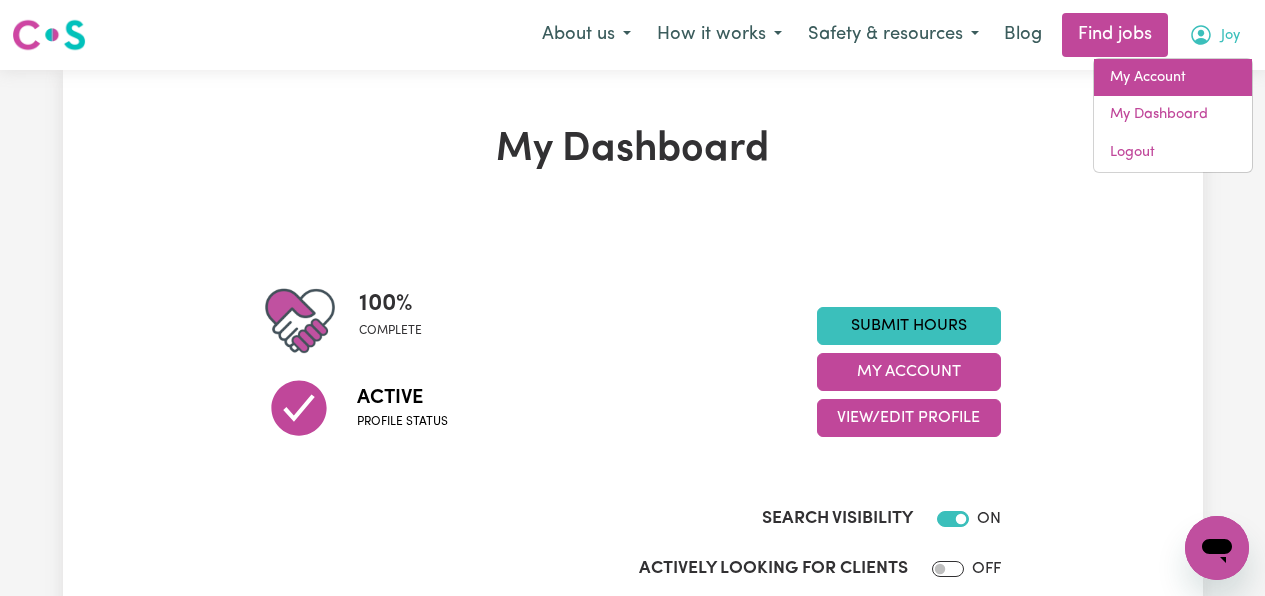 click on "My Account" at bounding box center (1173, 78) 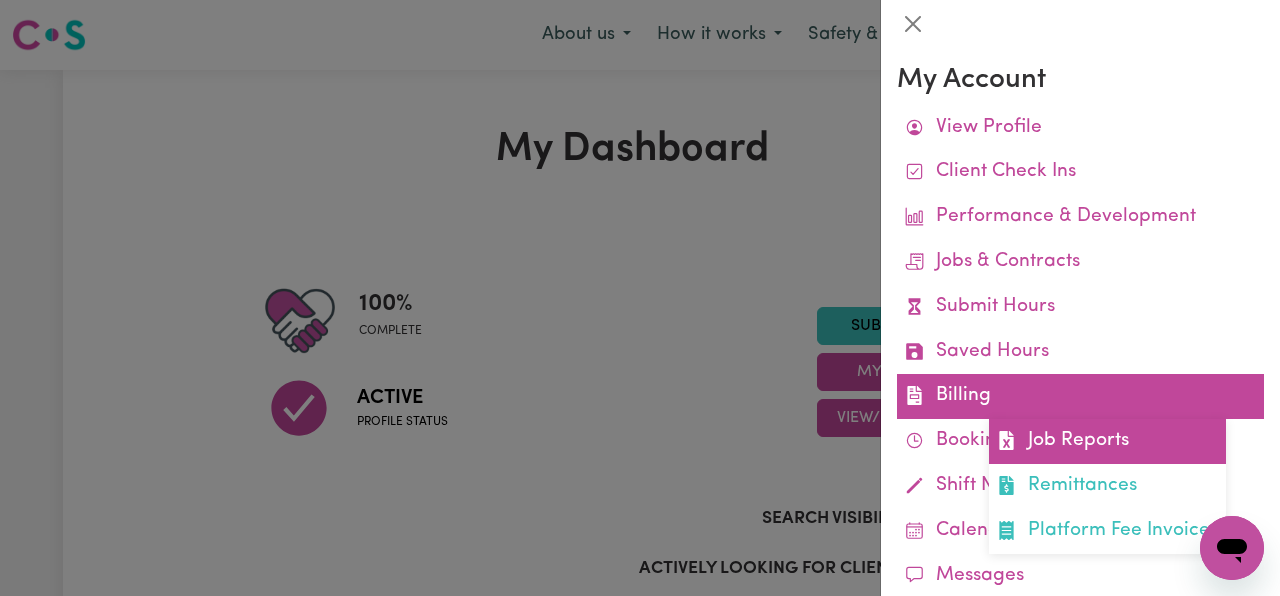 click on "Job Reports" at bounding box center (1107, 441) 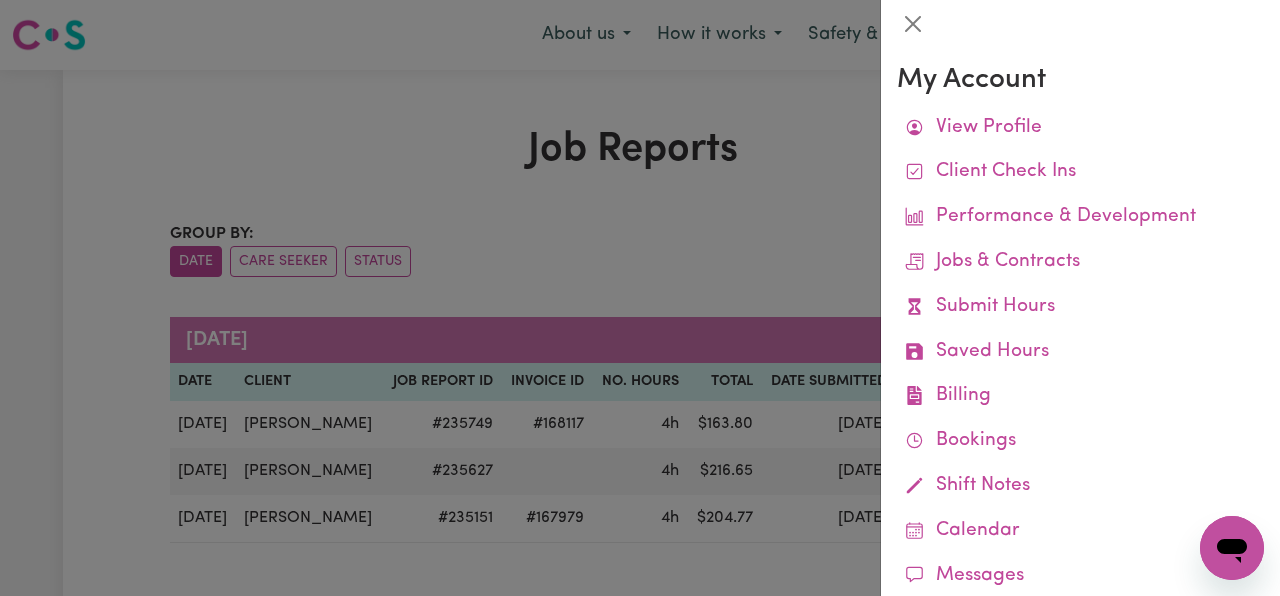 click at bounding box center [640, 298] 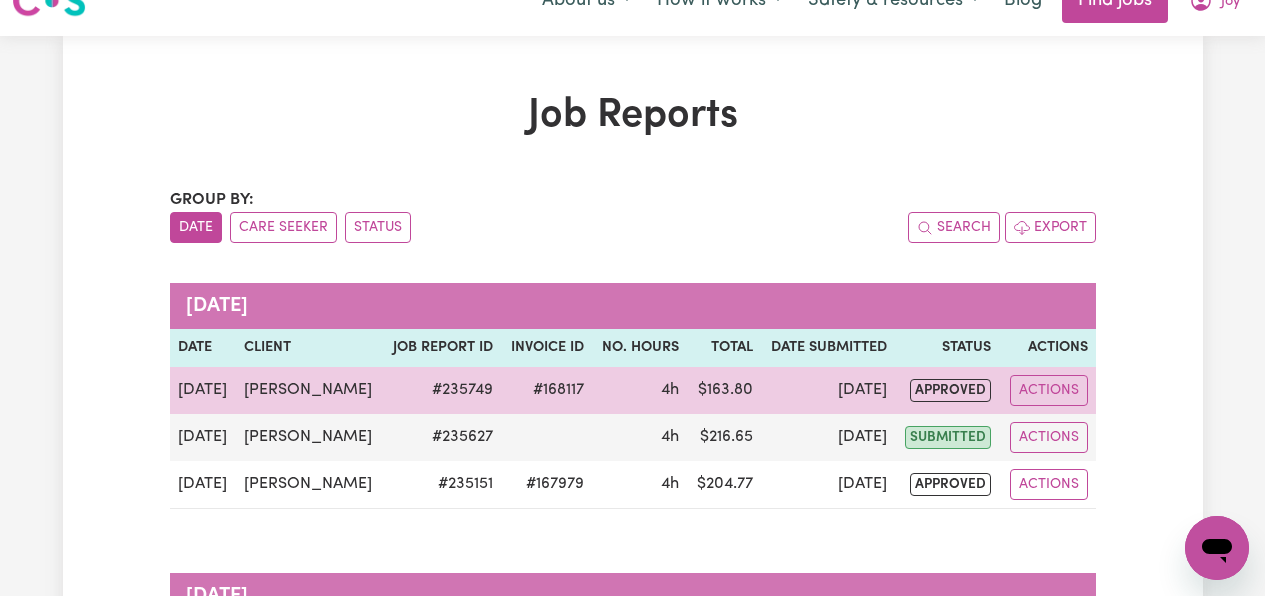 scroll, scrollTop: 0, scrollLeft: 0, axis: both 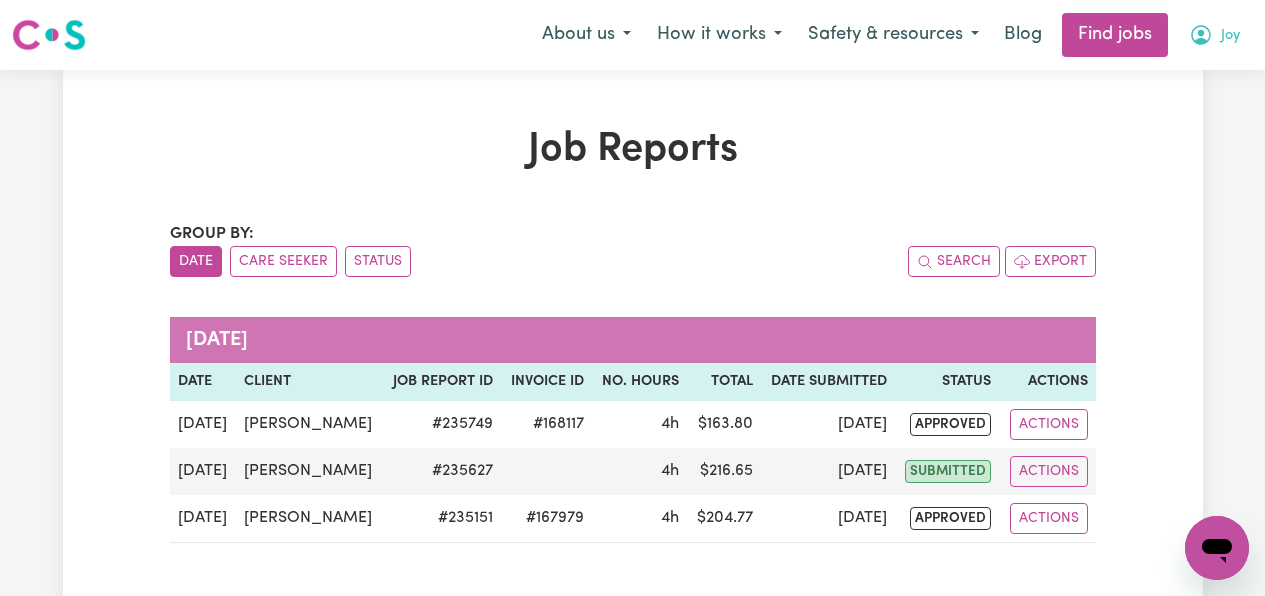 click 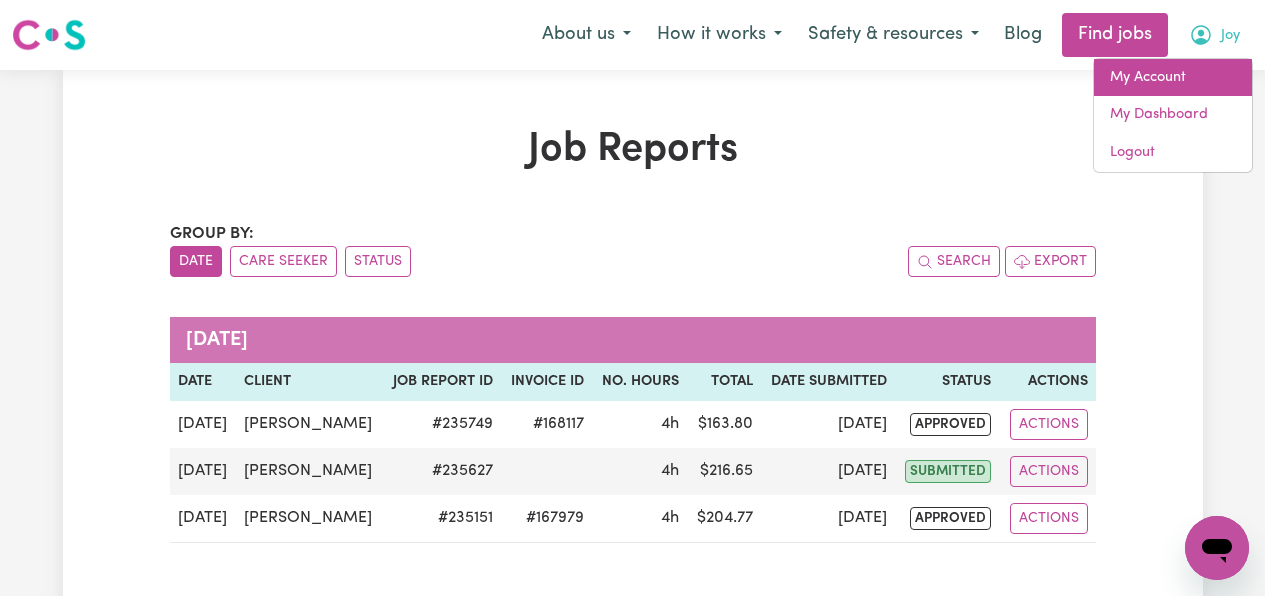 click on "My Account" at bounding box center [1173, 78] 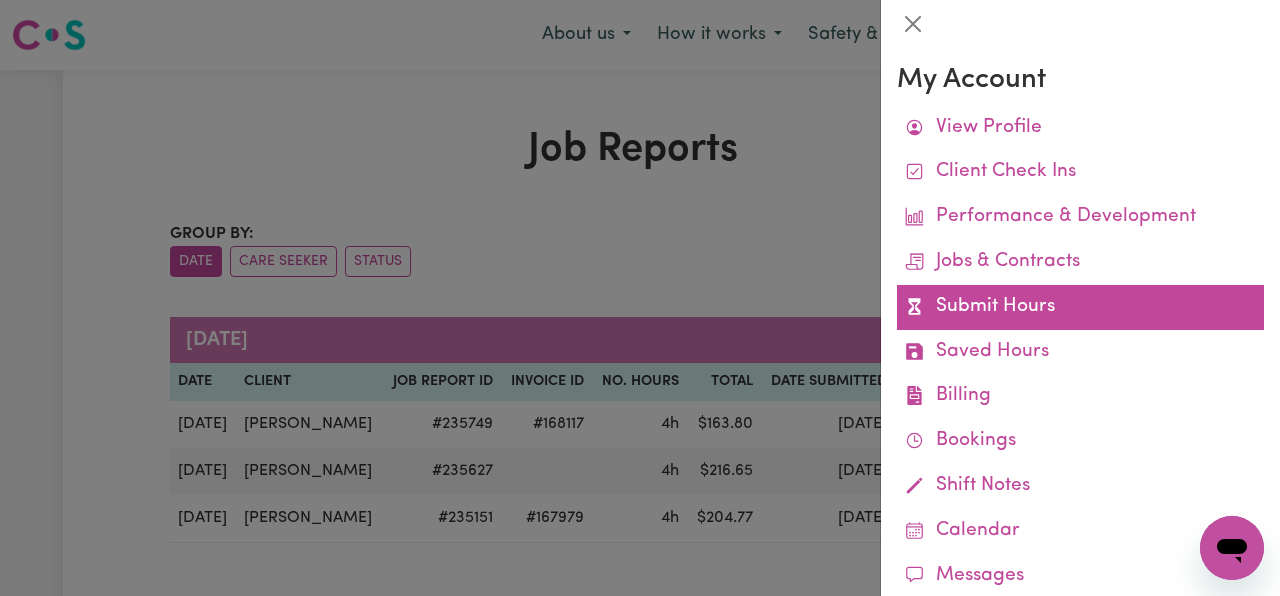 click on "Submit Hours" at bounding box center [1080, 307] 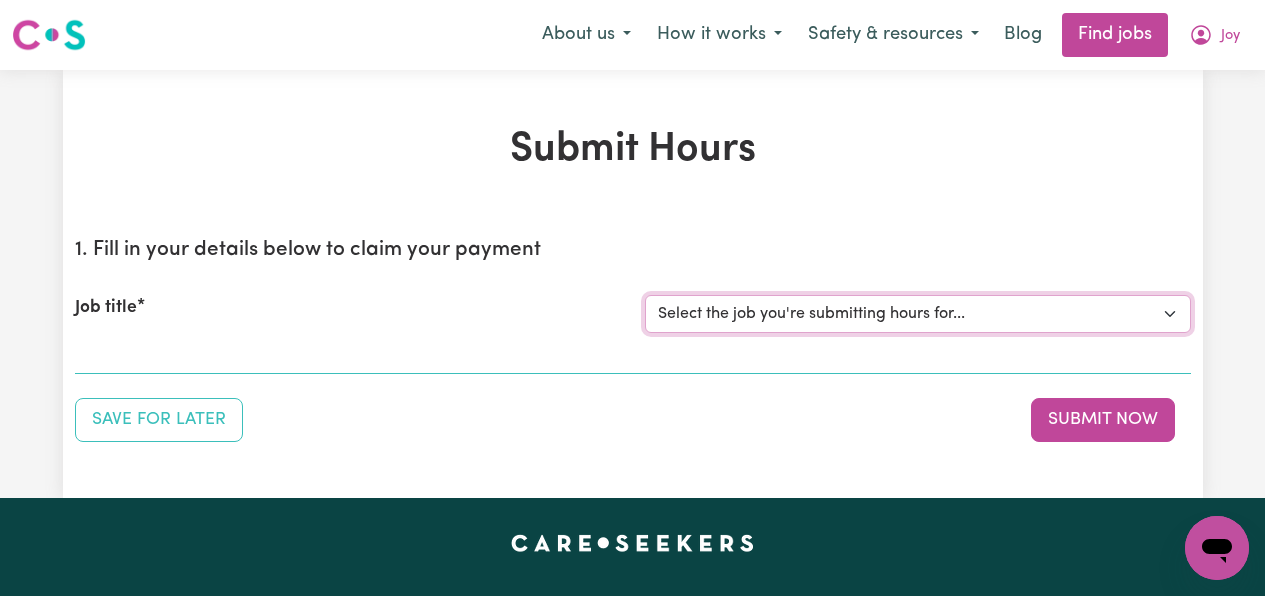 click on "Select the job you're submitting hours for... [[PERSON_NAME]] [DEMOGRAPHIC_DATA] Support Workers Required in [GEOGRAPHIC_DATA], [GEOGRAPHIC_DATA] [[PERSON_NAME]] Support Worker Needed for Personal care and social companionship" at bounding box center [918, 314] 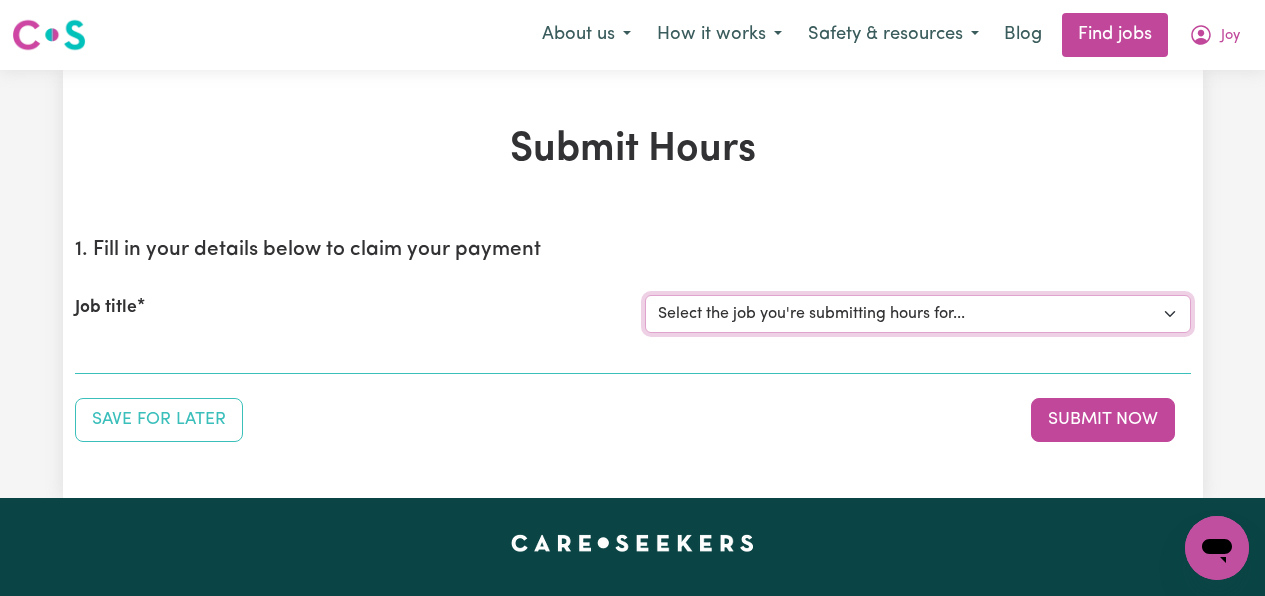 select on "12649" 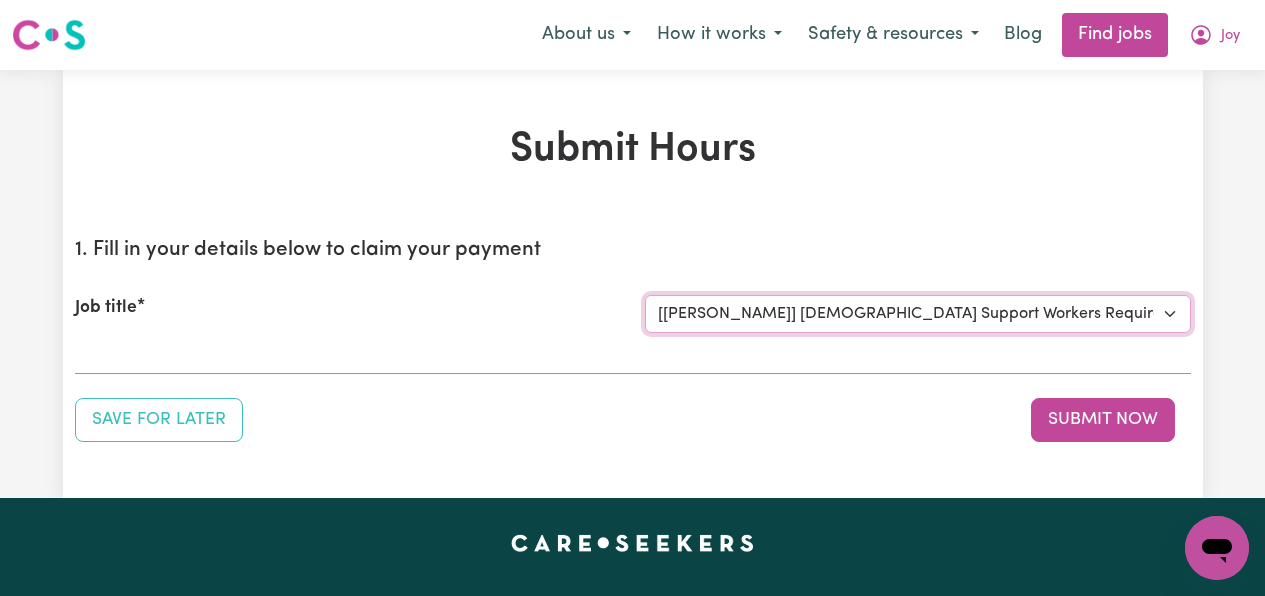 click on "Select the job you're submitting hours for... [[PERSON_NAME]] [DEMOGRAPHIC_DATA] Support Workers Required in [GEOGRAPHIC_DATA], [GEOGRAPHIC_DATA] [[PERSON_NAME]] Support Worker Needed for Personal care and social companionship" at bounding box center (918, 314) 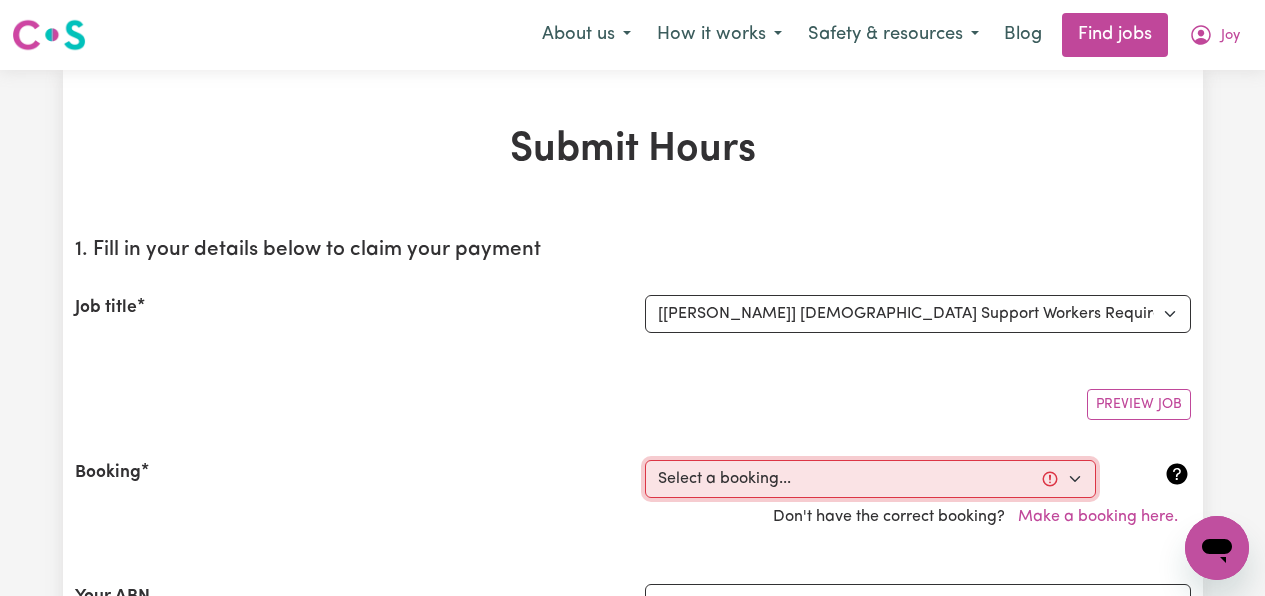 click on "Select a booking... [DATE] 09:00am to 01:00pm (RECURRING) [DATE] 09:00am to 01:00pm (RECURRING) [DATE] 09:00am to 01:00pm (RECURRING) [DATE] 1:00pm to 3:15pm (ONE-OFF) [DATE] 09:00am to 01:00pm (RECURRING) [DATE] 09:00am to 01:00pm (RECURRING) [DATE] 09:00am to 01:00pm (RECURRING) [DATE] 09:00am to 01:00pm (RECURRING) [DATE] 09:00am to 01:00pm (RECURRING) [DATE] 1:00pm to 2:00pm (ONE-OFF)" at bounding box center [870, 479] 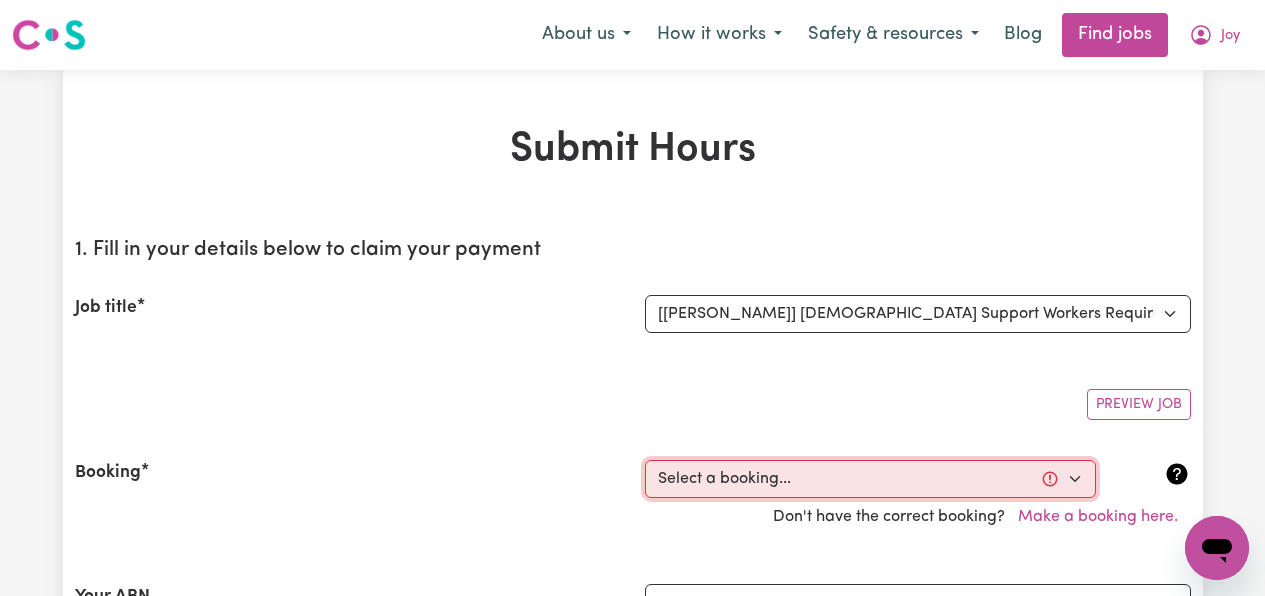 select on "343547" 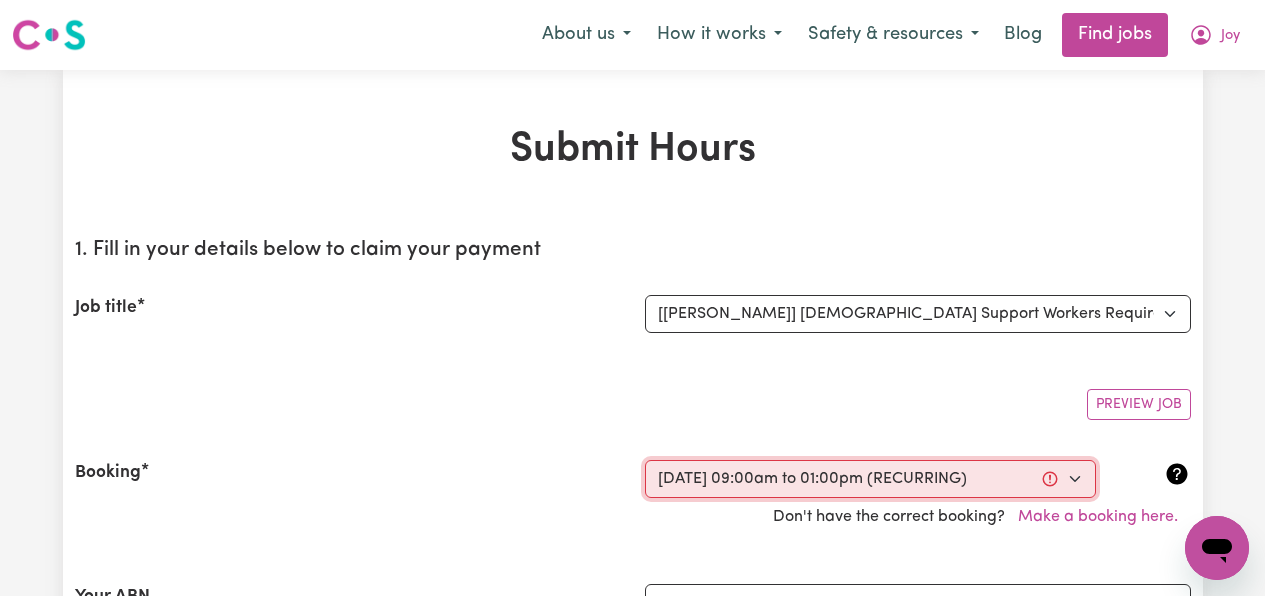 click on "Select a booking... [DATE] 09:00am to 01:00pm (RECURRING) [DATE] 09:00am to 01:00pm (RECURRING) [DATE] 09:00am to 01:00pm (RECURRING) [DATE] 1:00pm to 3:15pm (ONE-OFF) [DATE] 09:00am to 01:00pm (RECURRING) [DATE] 09:00am to 01:00pm (RECURRING) [DATE] 09:00am to 01:00pm (RECURRING) [DATE] 09:00am to 01:00pm (RECURRING) [DATE] 09:00am to 01:00pm (RECURRING) [DATE] 1:00pm to 2:00pm (ONE-OFF)" at bounding box center (870, 479) 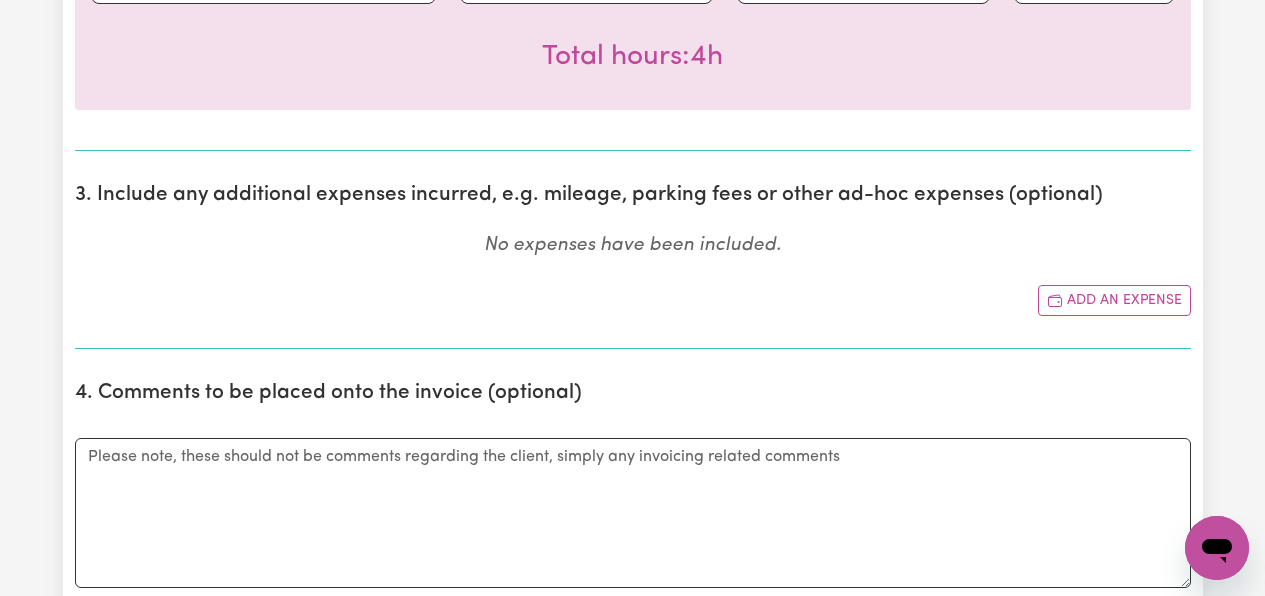 scroll, scrollTop: 900, scrollLeft: 0, axis: vertical 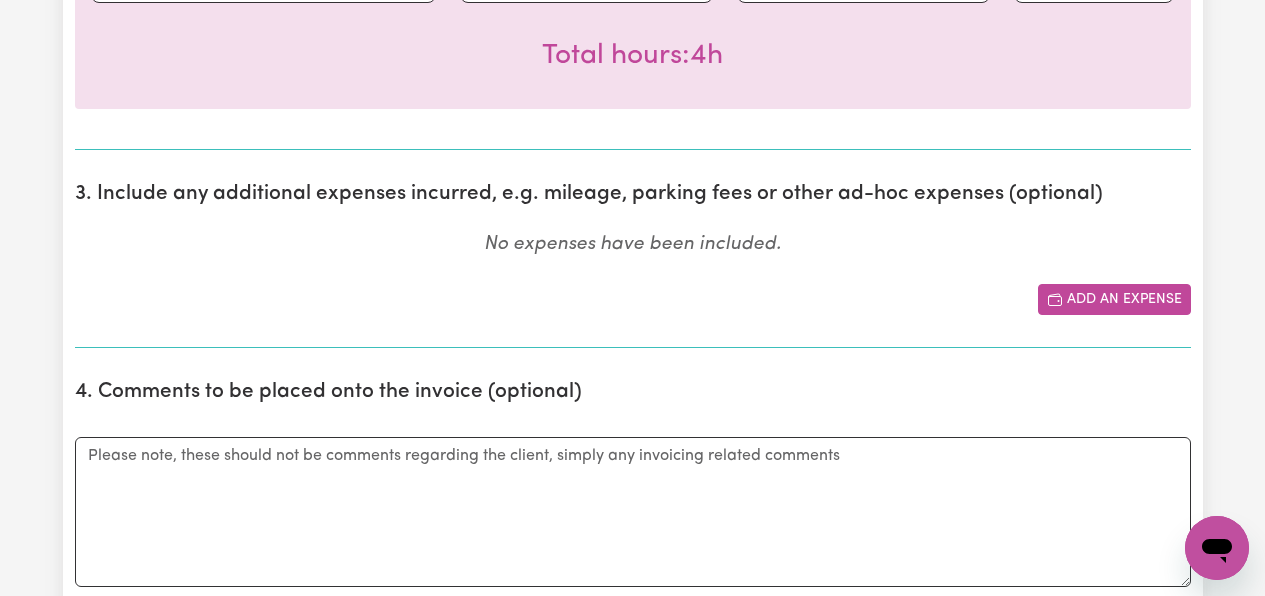 click on "Add an expense" at bounding box center (1114, 299) 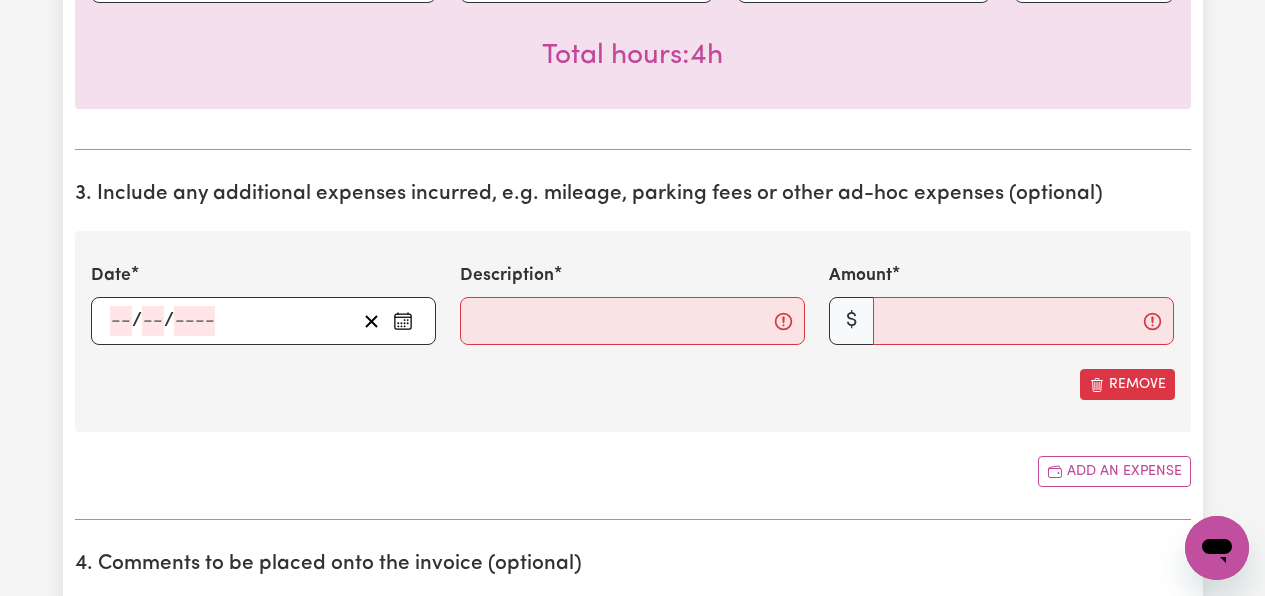click 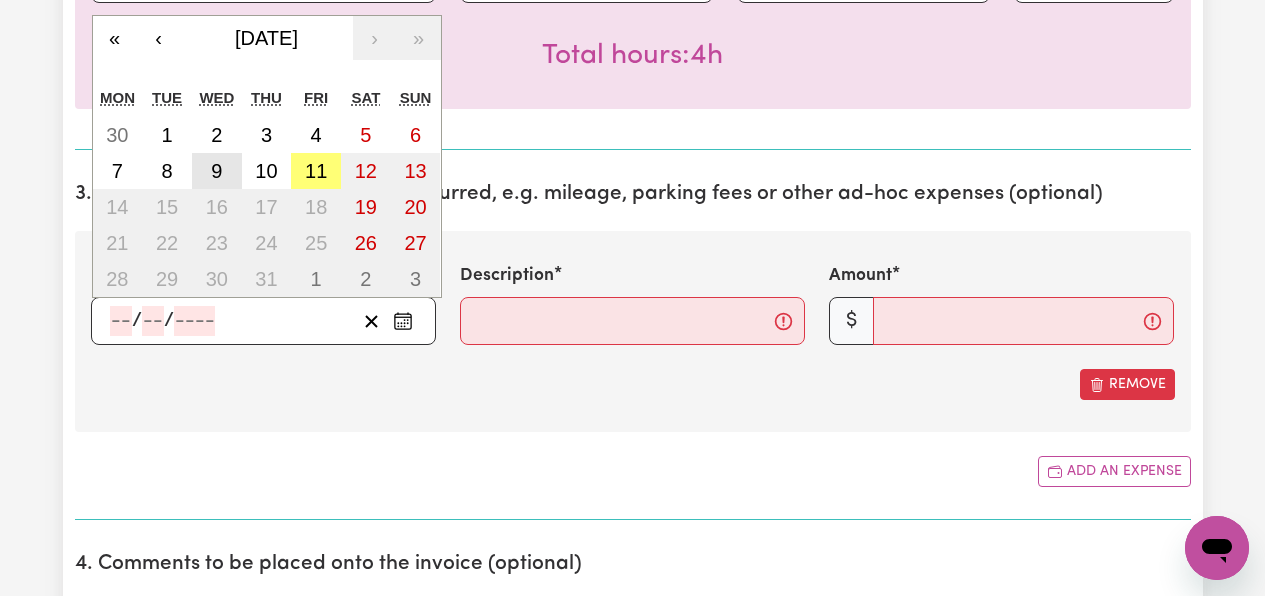 click on "9" at bounding box center (216, 171) 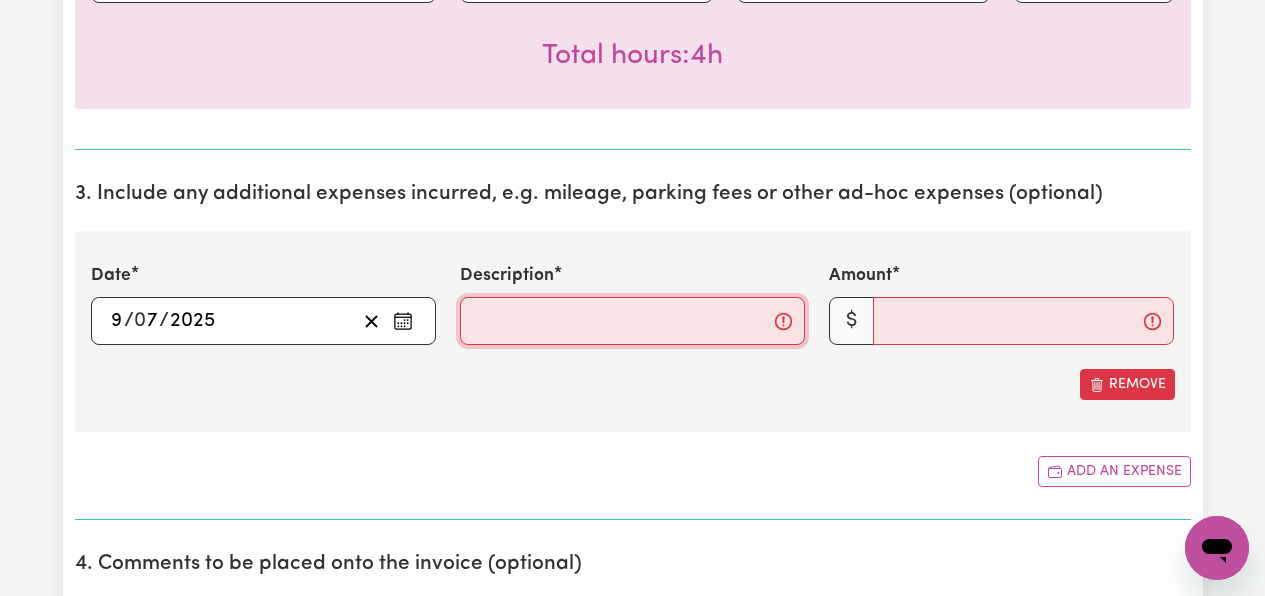 click on "Description" at bounding box center (632, 321) 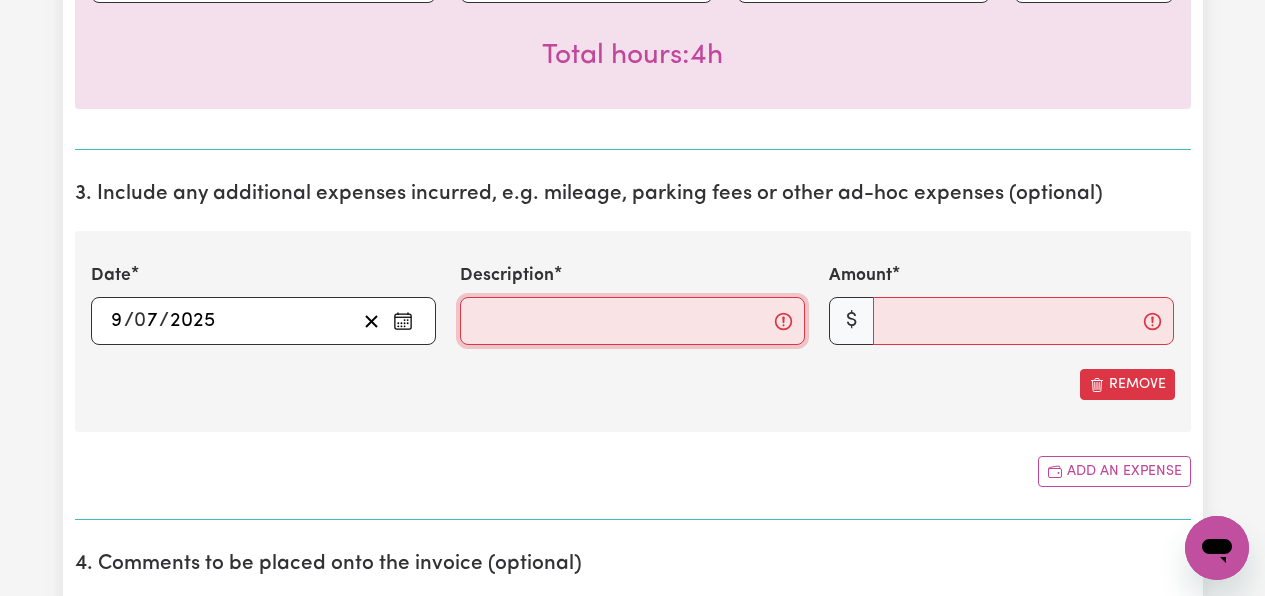 type on "Mileage from clients home to shops and return" 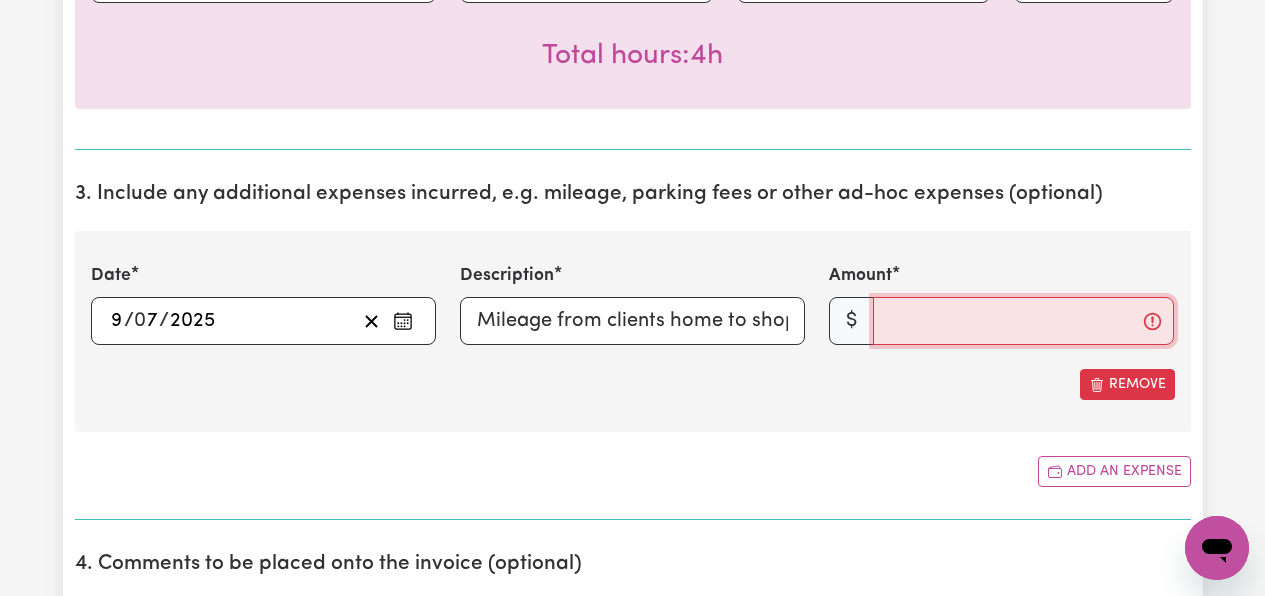 click on "Amount" at bounding box center (1023, 321) 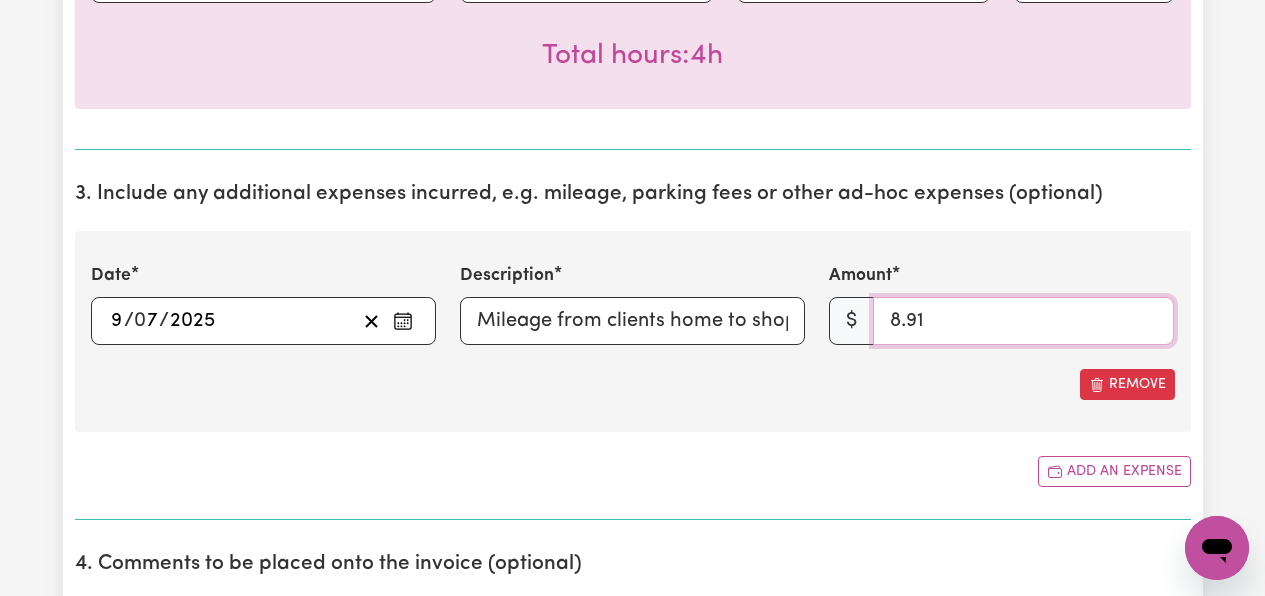 type on "8.91" 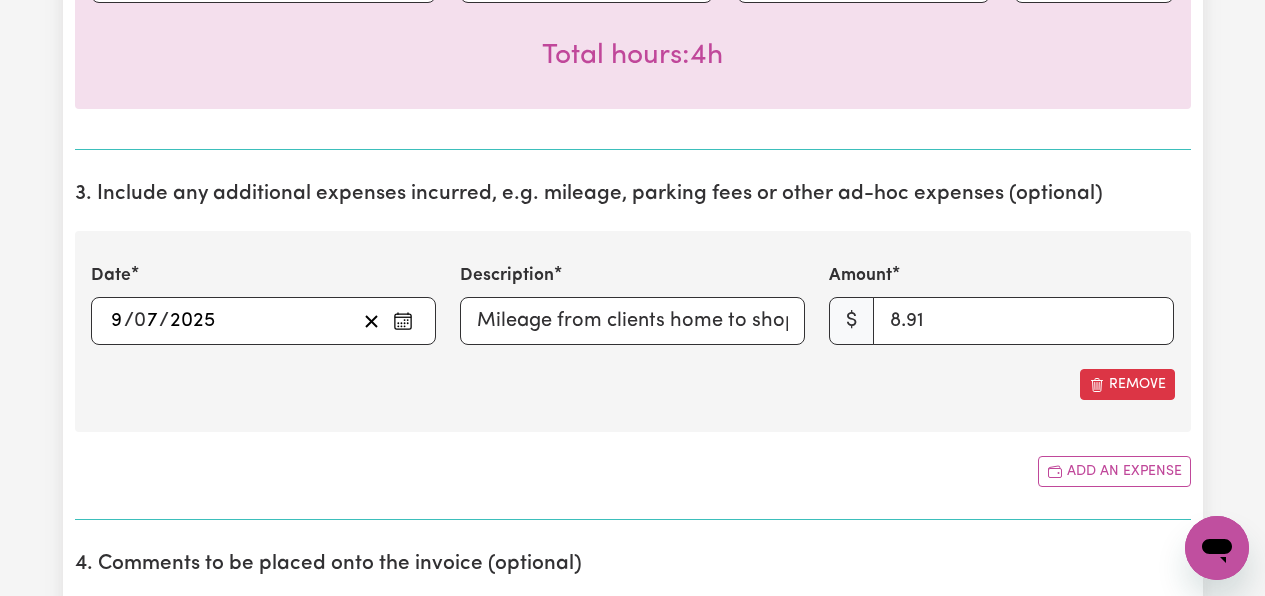 click on "Remove" at bounding box center (633, 384) 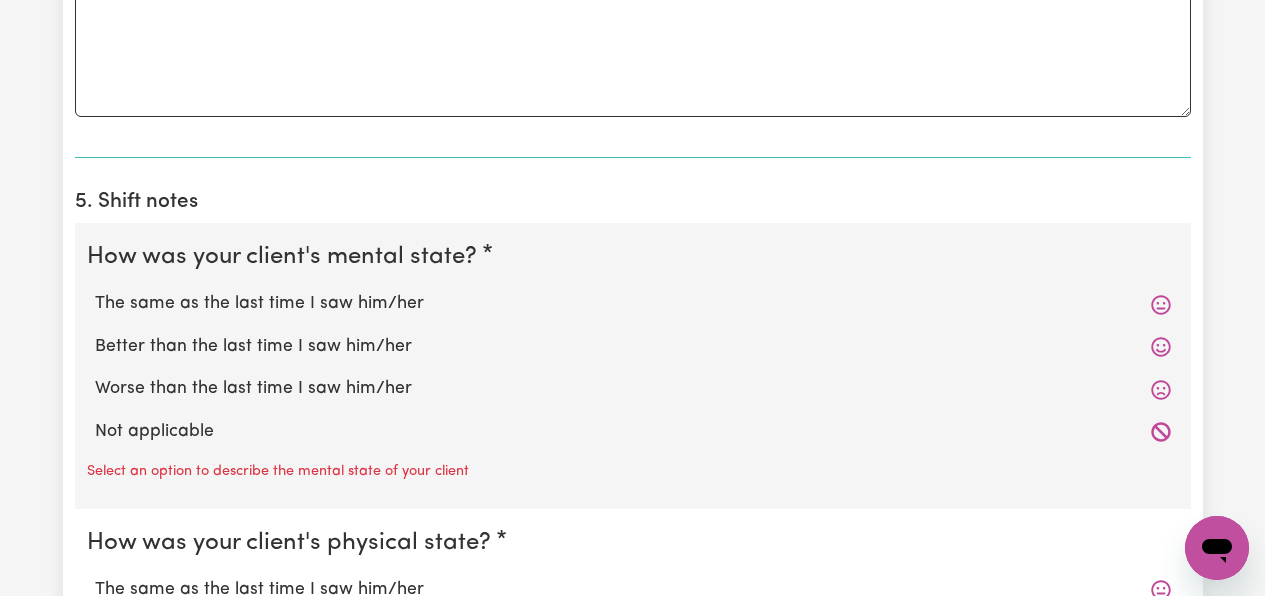 scroll, scrollTop: 1600, scrollLeft: 0, axis: vertical 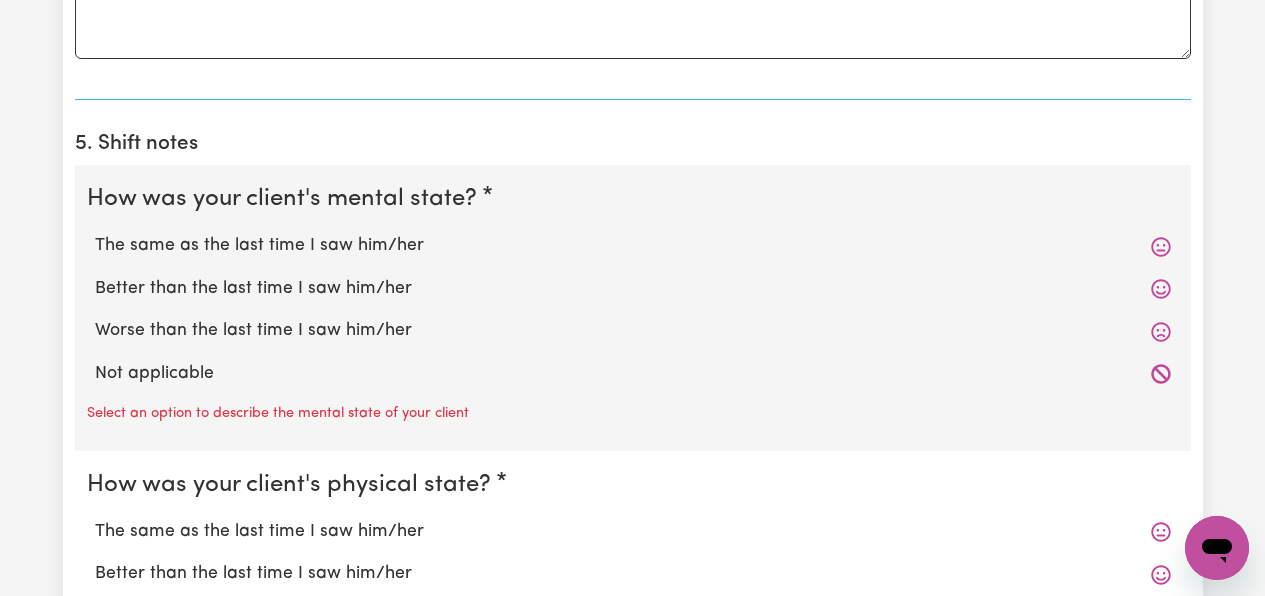 click on "The same as the last time I saw him/her" at bounding box center [633, 246] 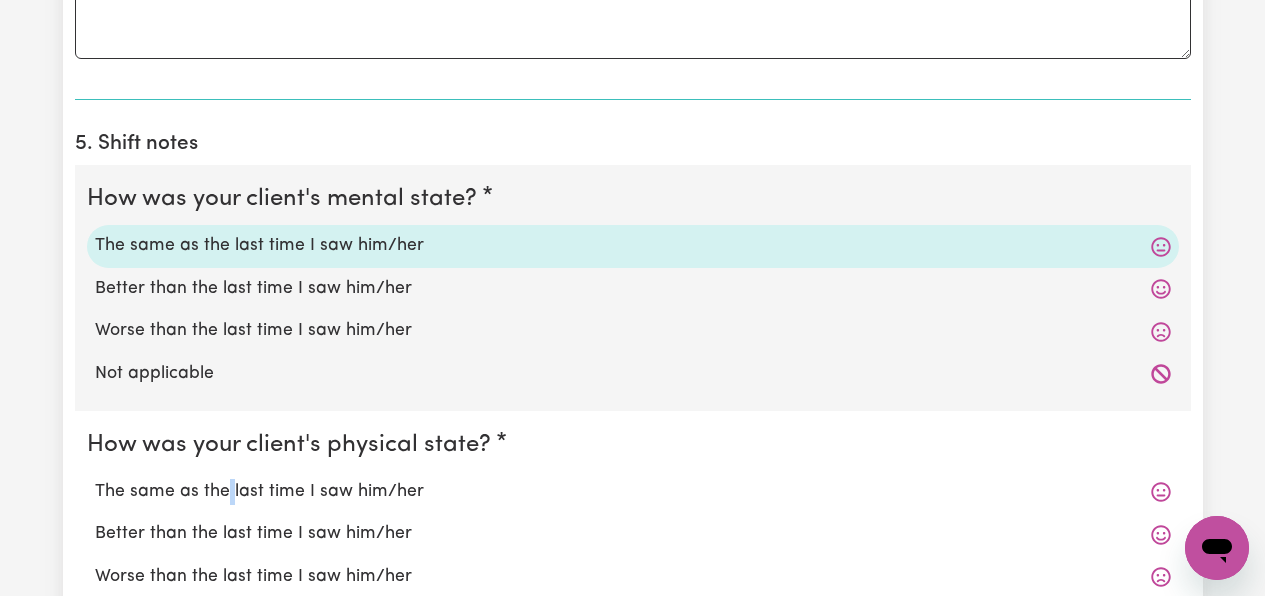 click on "The same as the last time I saw him/her" at bounding box center (633, 492) 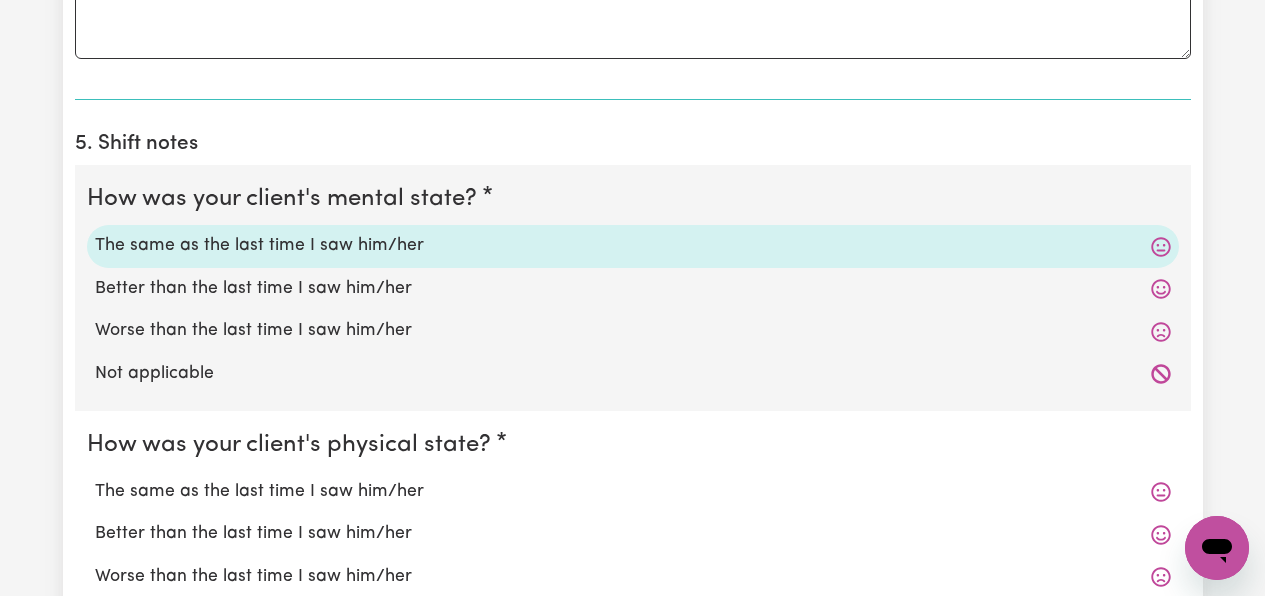 click on "The same as the last time I saw him/her" at bounding box center [633, 492] 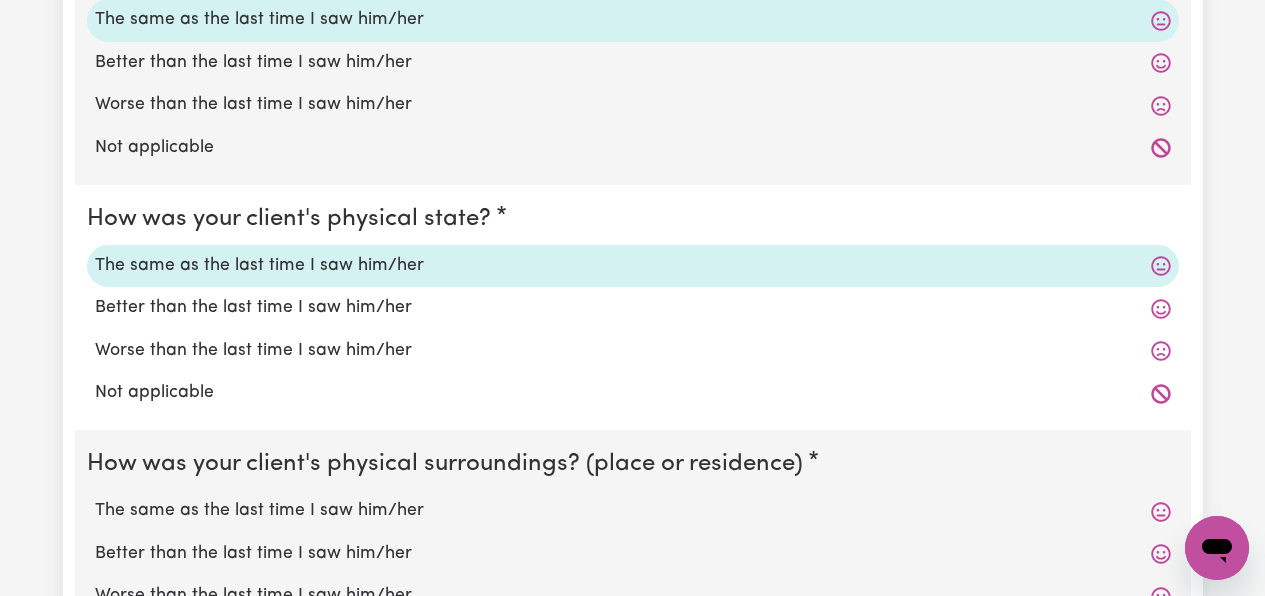 scroll, scrollTop: 1900, scrollLeft: 0, axis: vertical 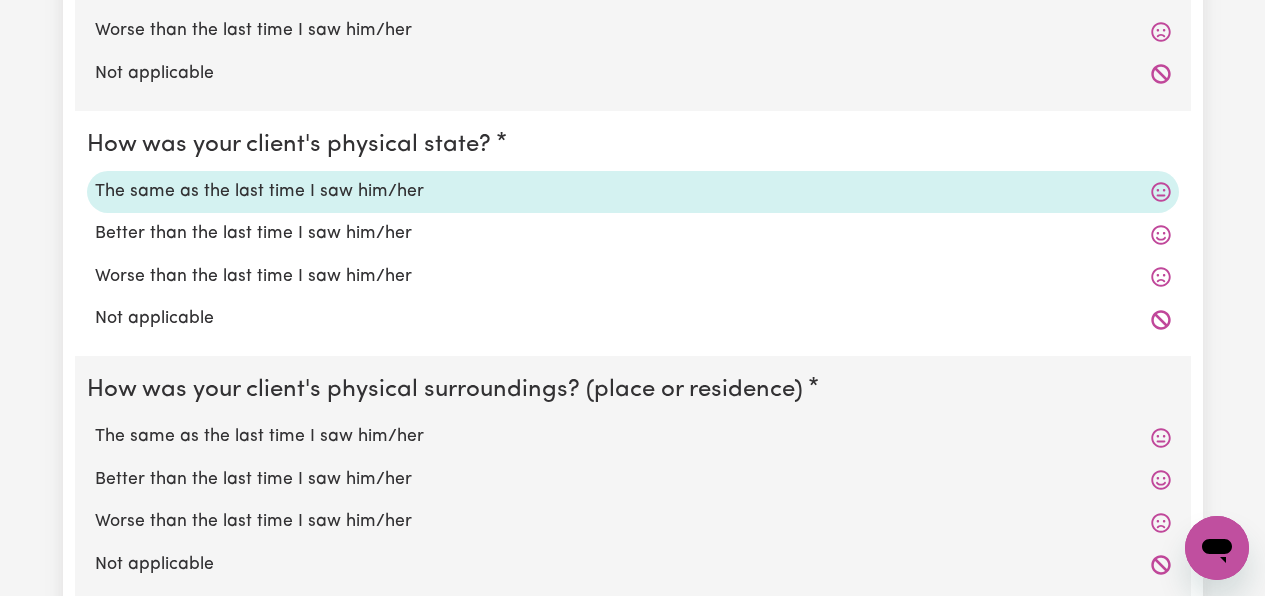 click on "The same as the last time I saw him/her" at bounding box center (633, 437) 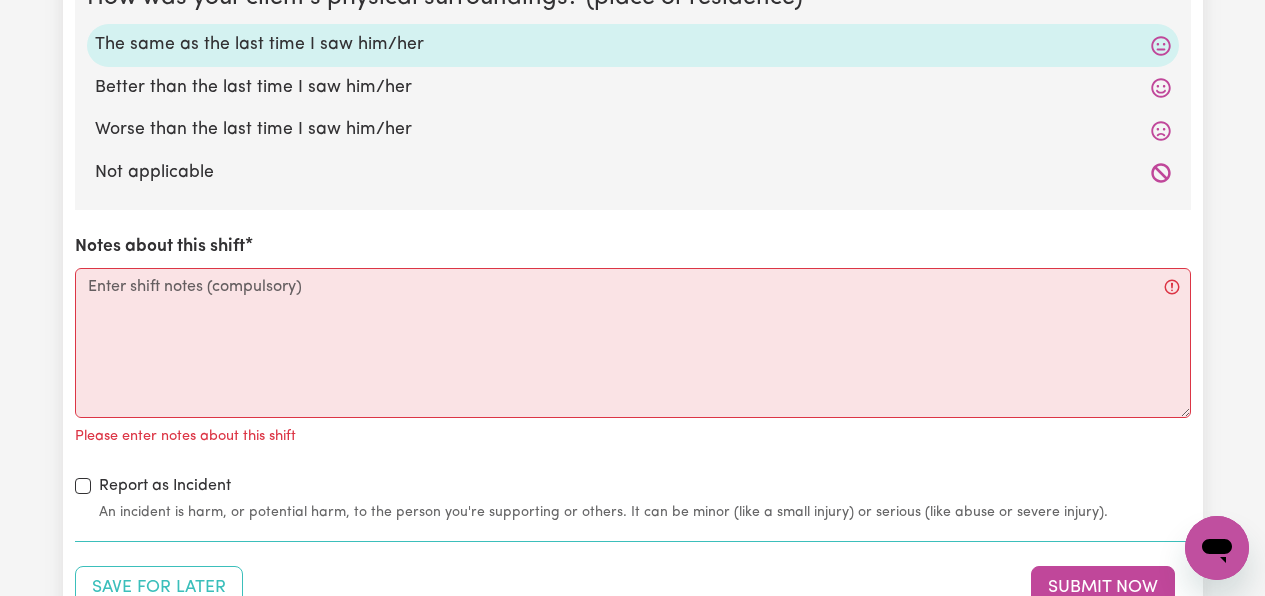scroll, scrollTop: 2300, scrollLeft: 0, axis: vertical 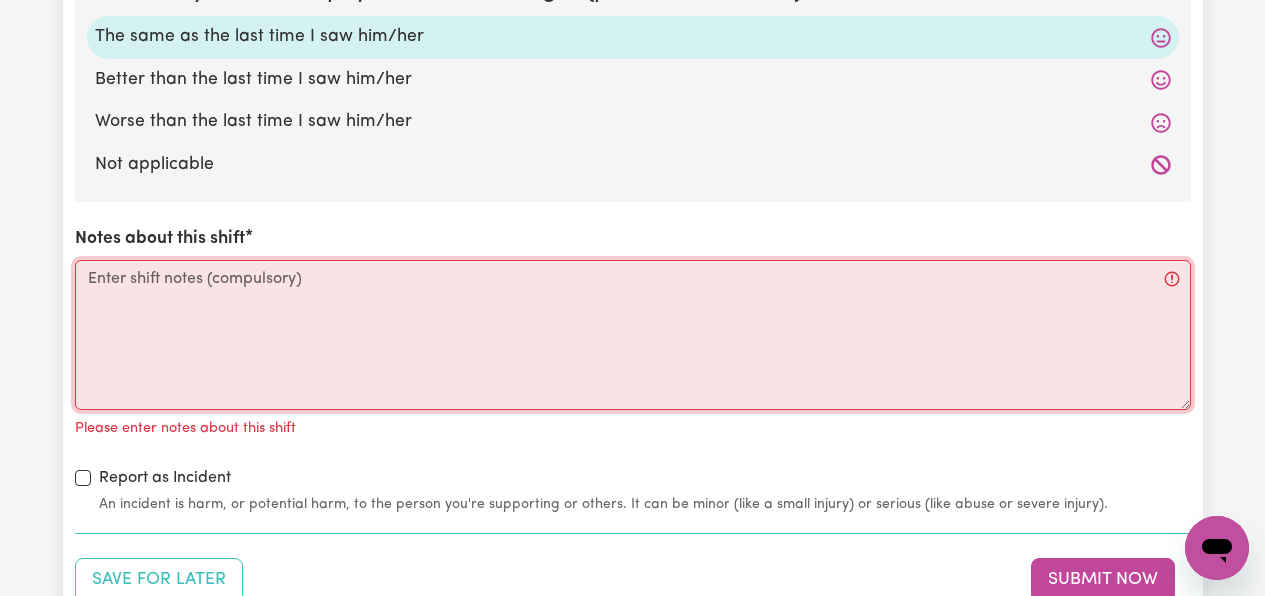 click on "Notes about this shift" at bounding box center (633, 335) 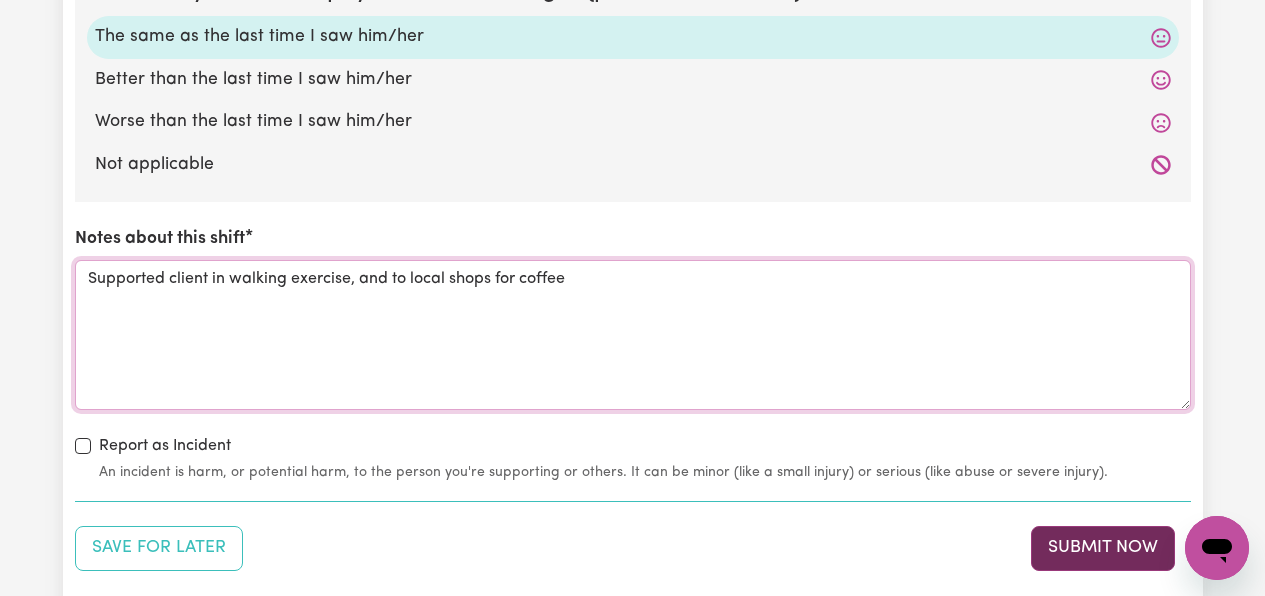 type on "Supported client in walking exercise, and to local shops for coffee" 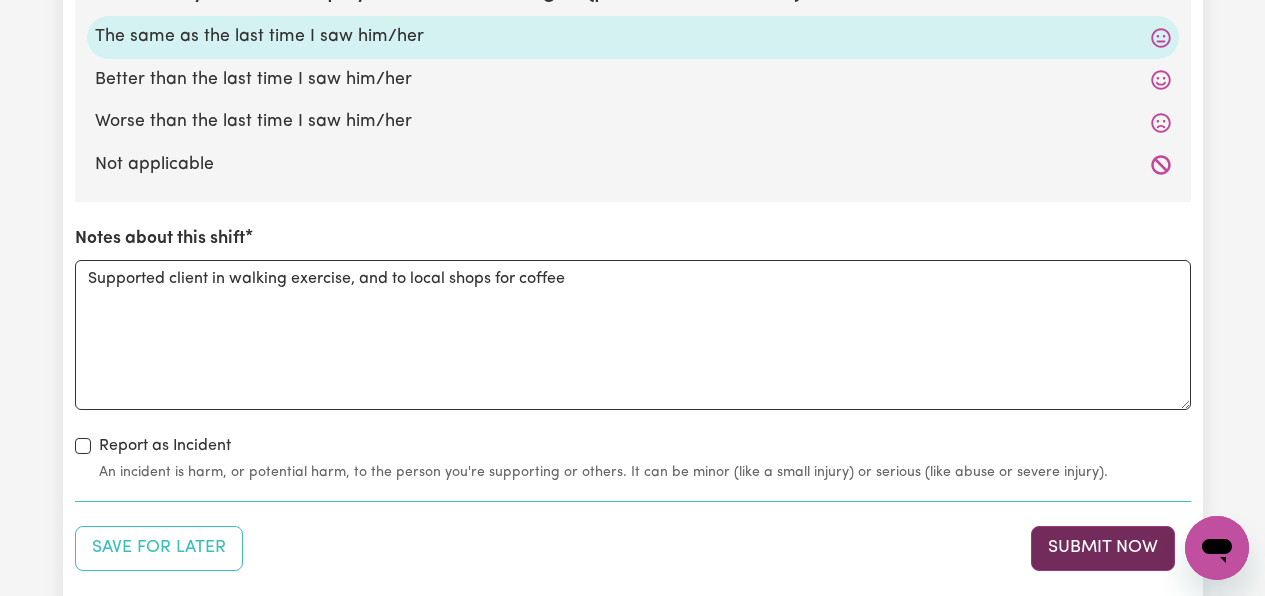 click on "Submit Now" at bounding box center [1103, 548] 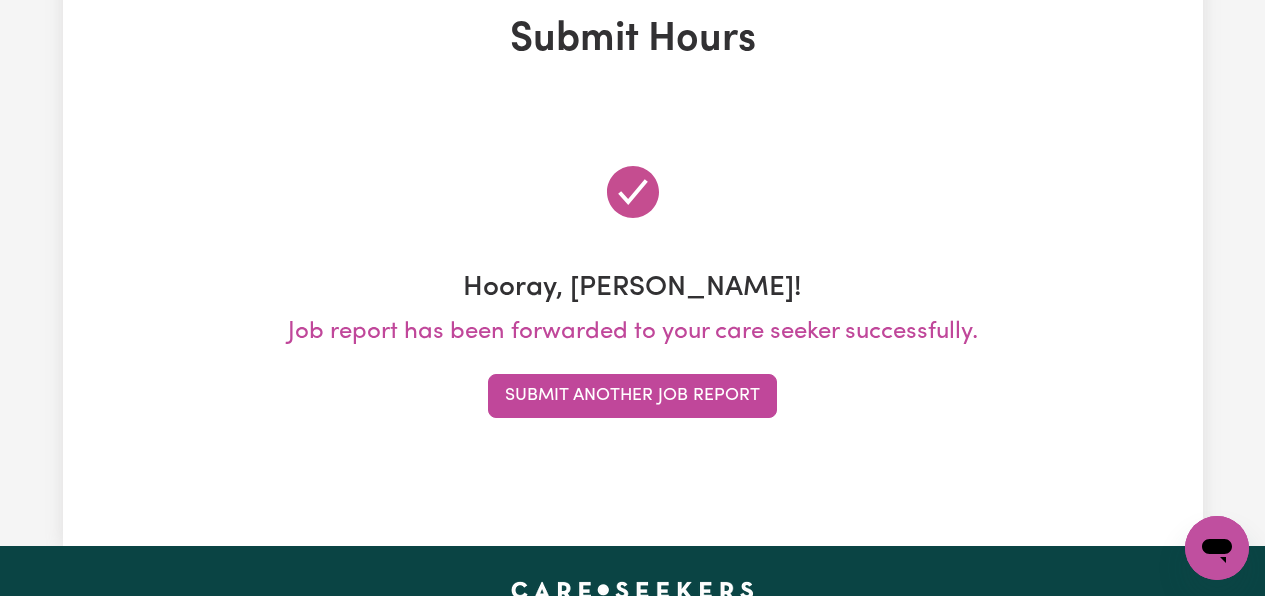 scroll, scrollTop: 0, scrollLeft: 0, axis: both 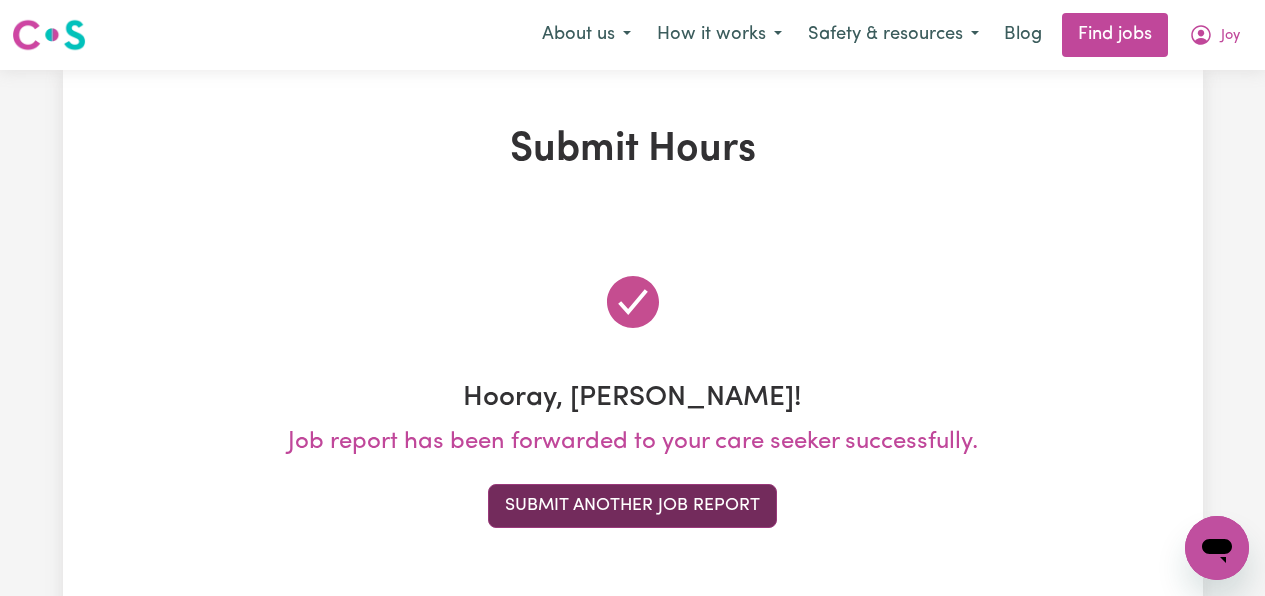 click on "Submit Another Job Report" at bounding box center (632, 506) 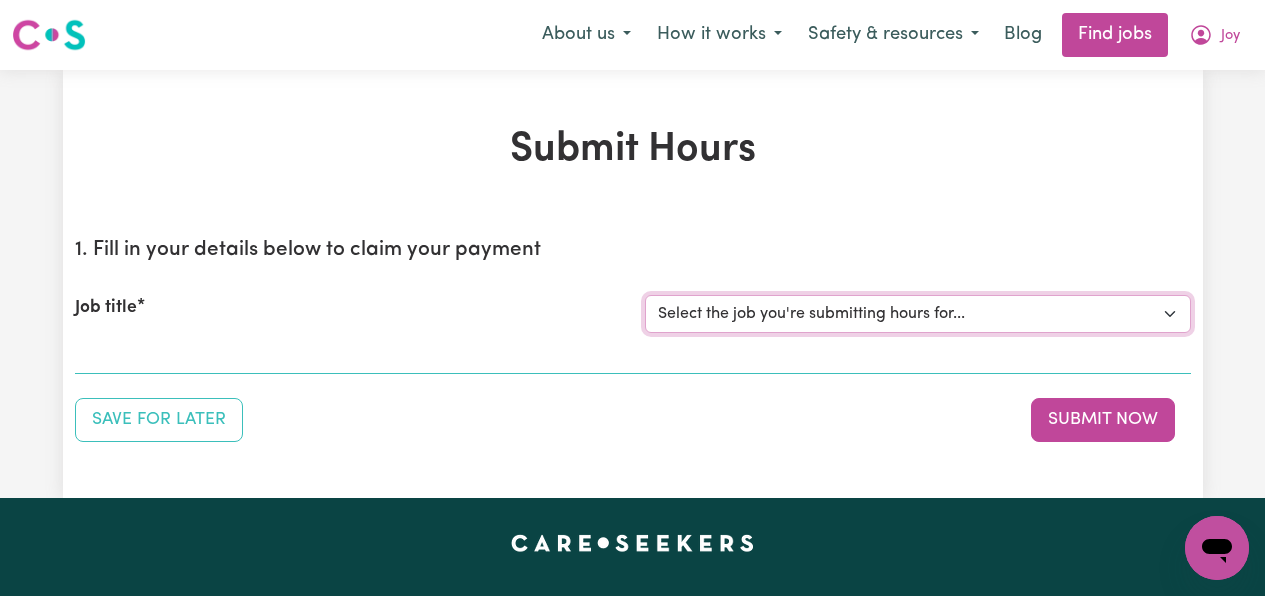 click on "Select the job you're submitting hours for... [[PERSON_NAME]] [DEMOGRAPHIC_DATA] Support Workers Required in [GEOGRAPHIC_DATA], [GEOGRAPHIC_DATA] [[PERSON_NAME]] Support Worker Needed for Personal care and social companionship" at bounding box center (918, 314) 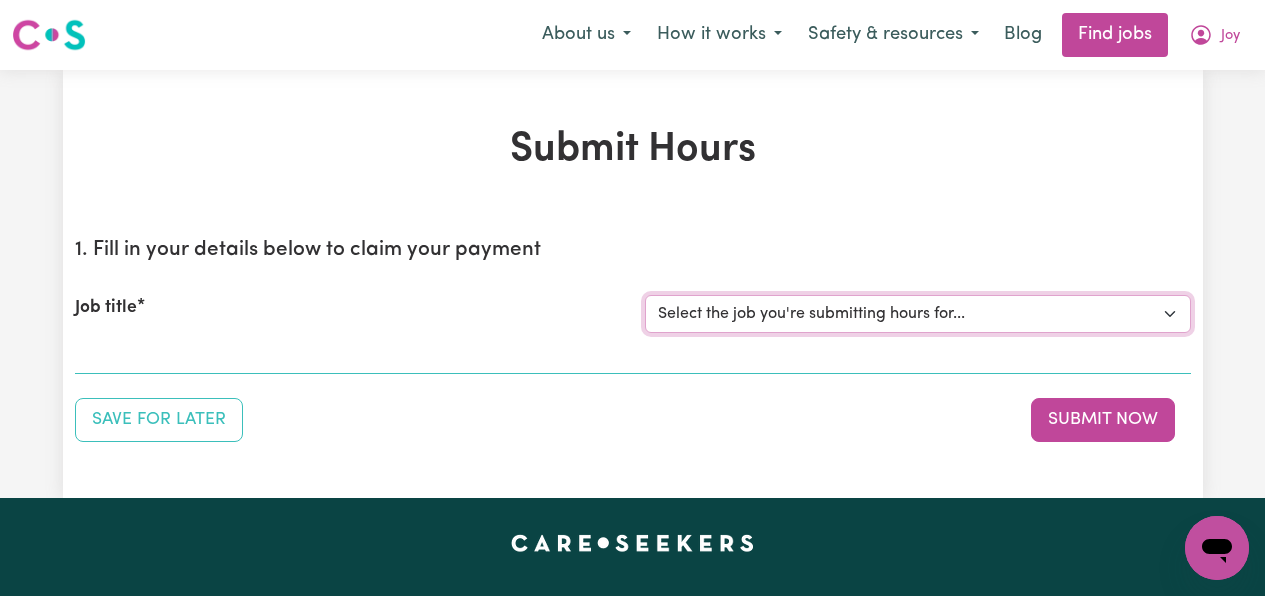 select on "11995" 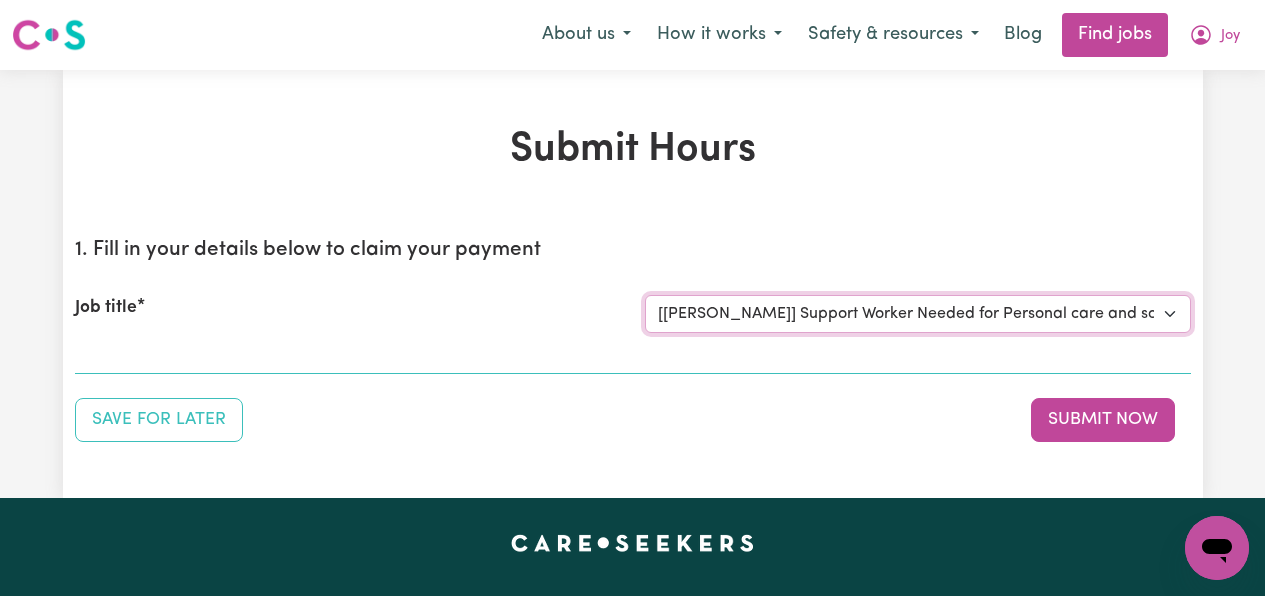 click on "Select the job you're submitting hours for... [[PERSON_NAME]] [DEMOGRAPHIC_DATA] Support Workers Required in [GEOGRAPHIC_DATA], [GEOGRAPHIC_DATA] [[PERSON_NAME]] Support Worker Needed for Personal care and social companionship" at bounding box center [918, 314] 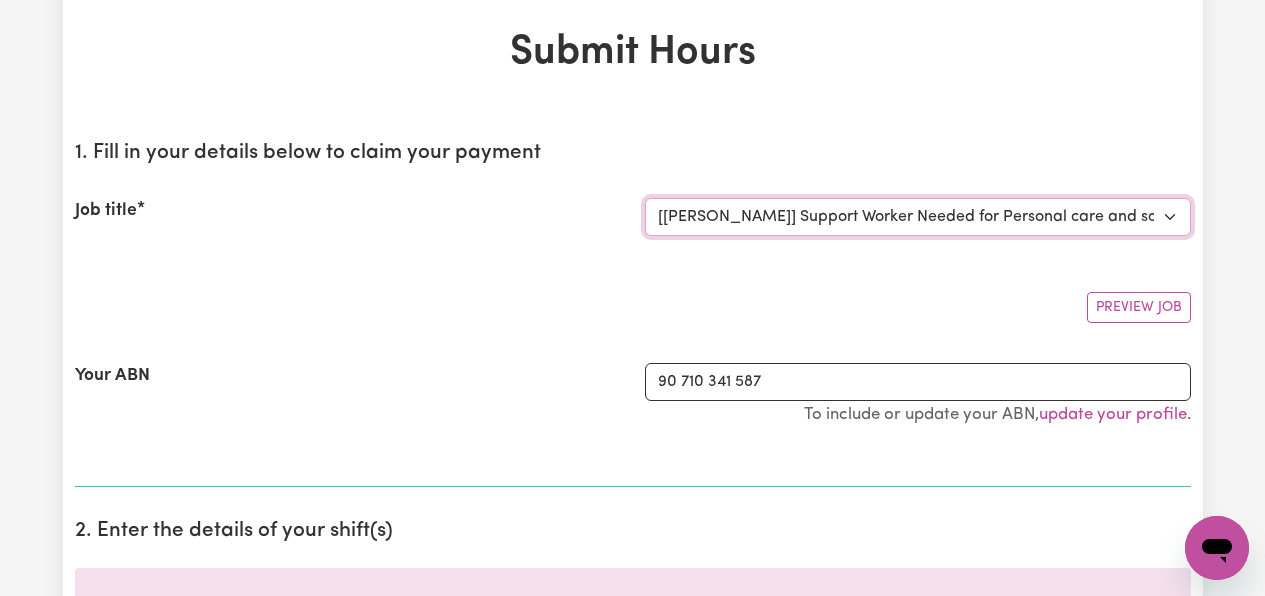 scroll, scrollTop: 300, scrollLeft: 0, axis: vertical 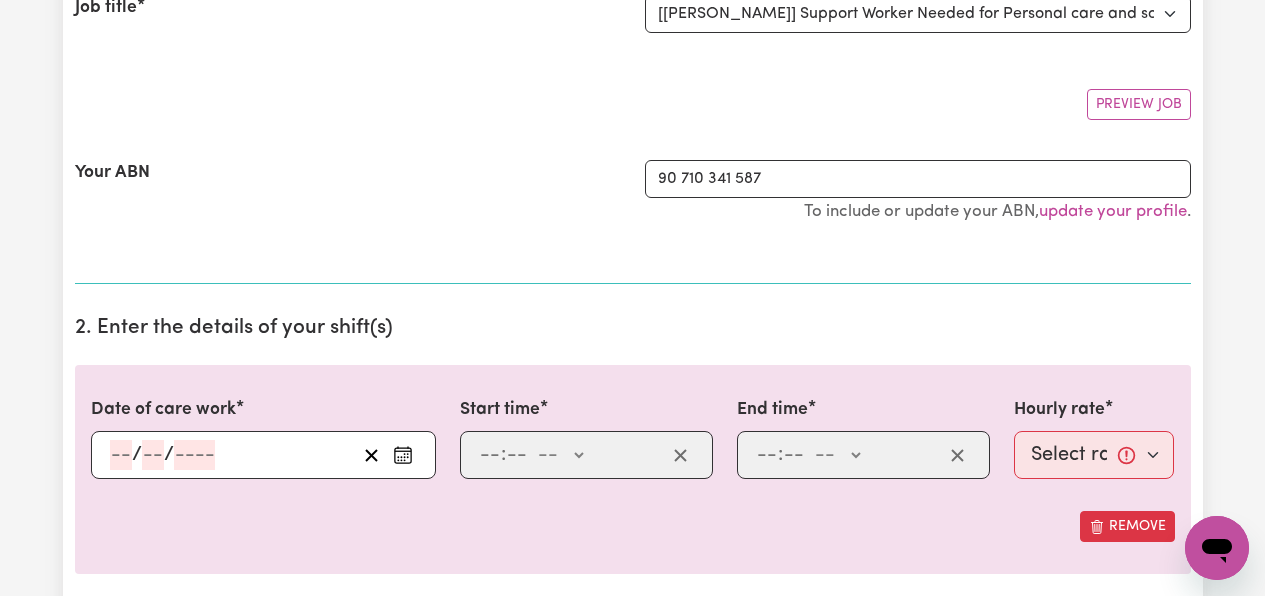 click 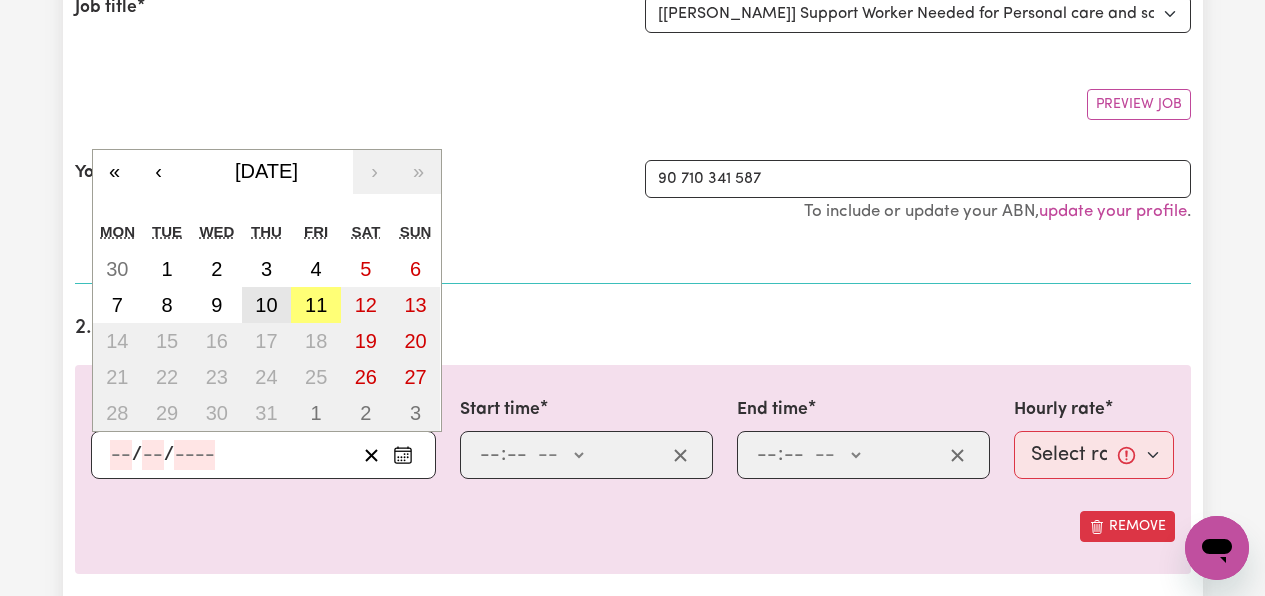 click on "10" at bounding box center [267, 305] 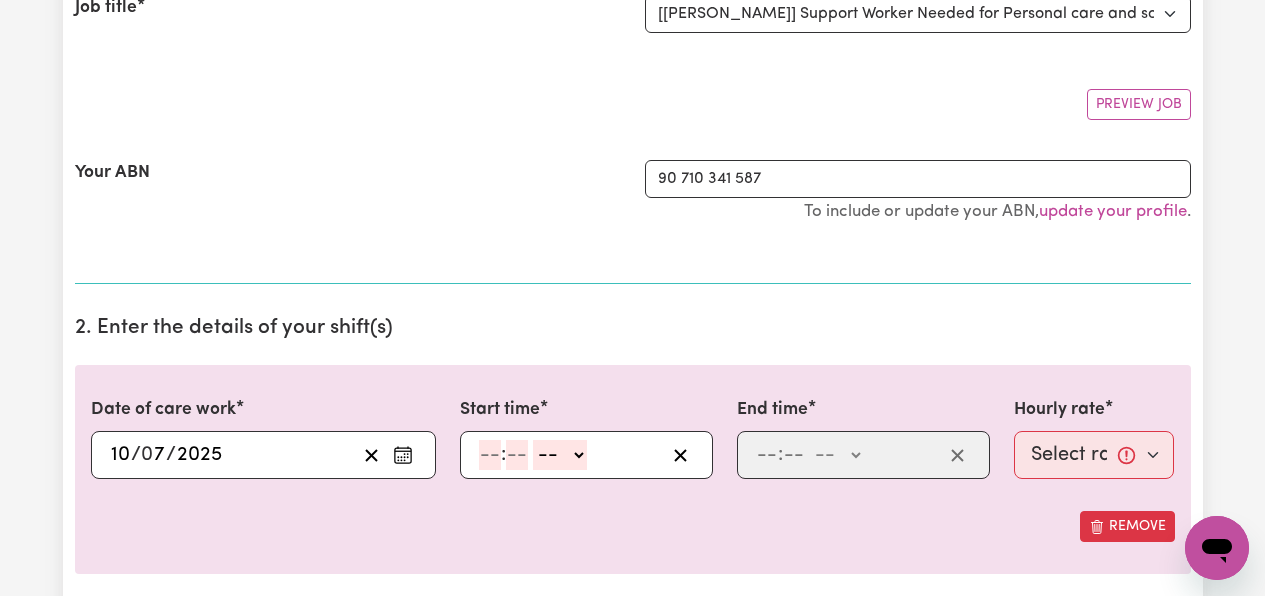 click 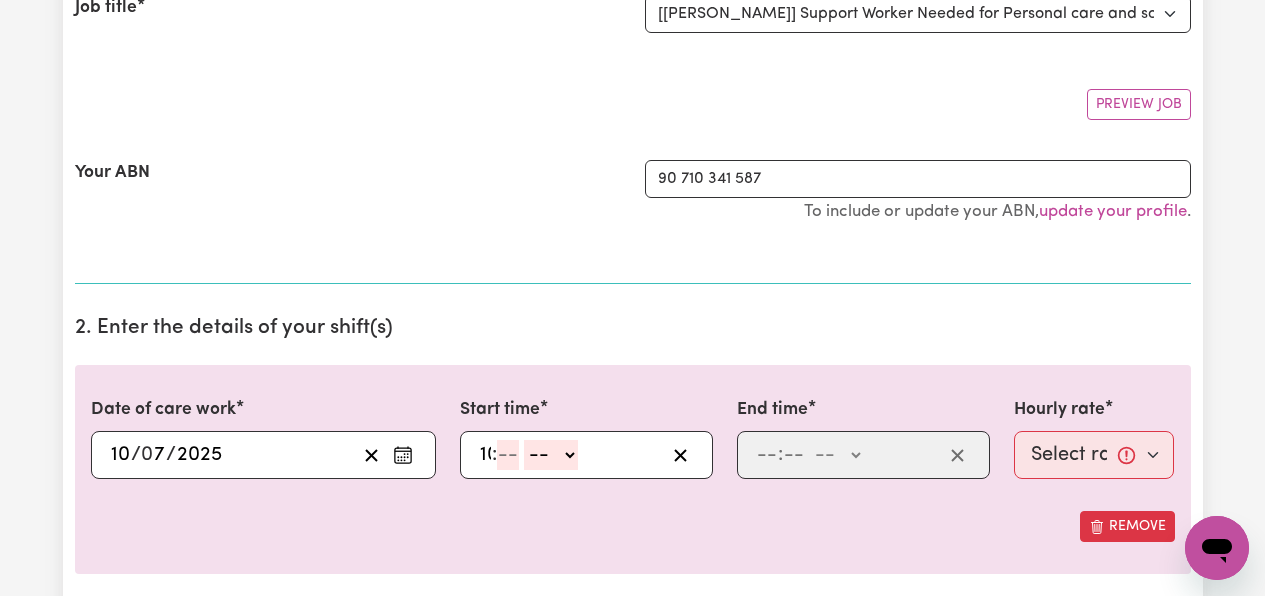 type on "10" 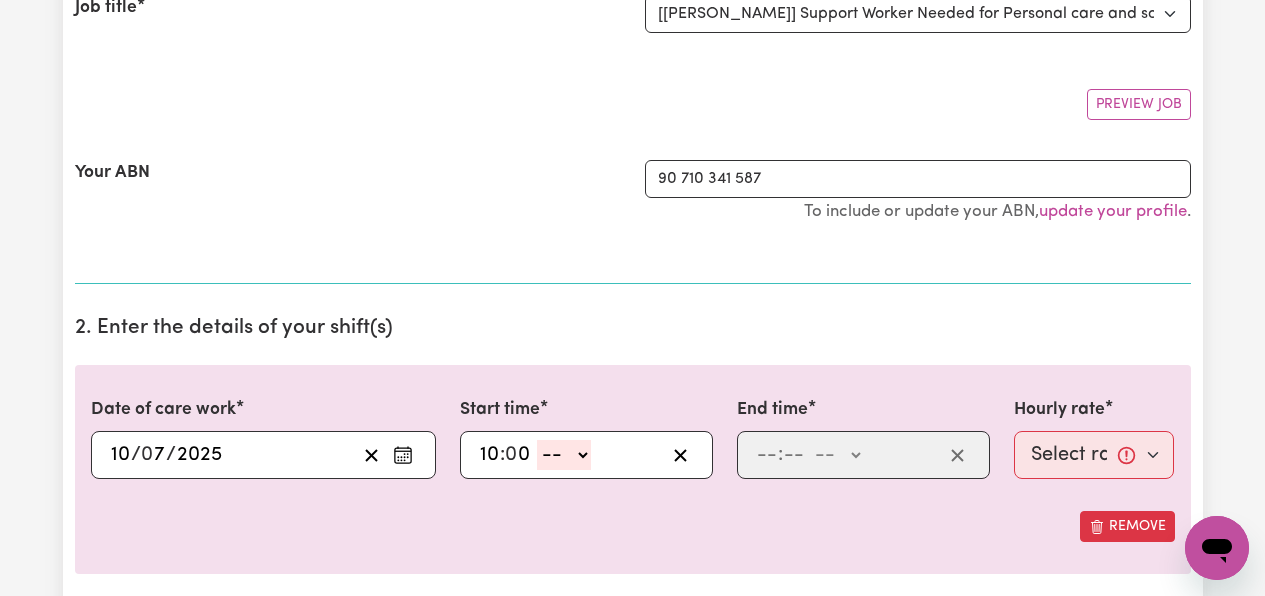 type on "0" 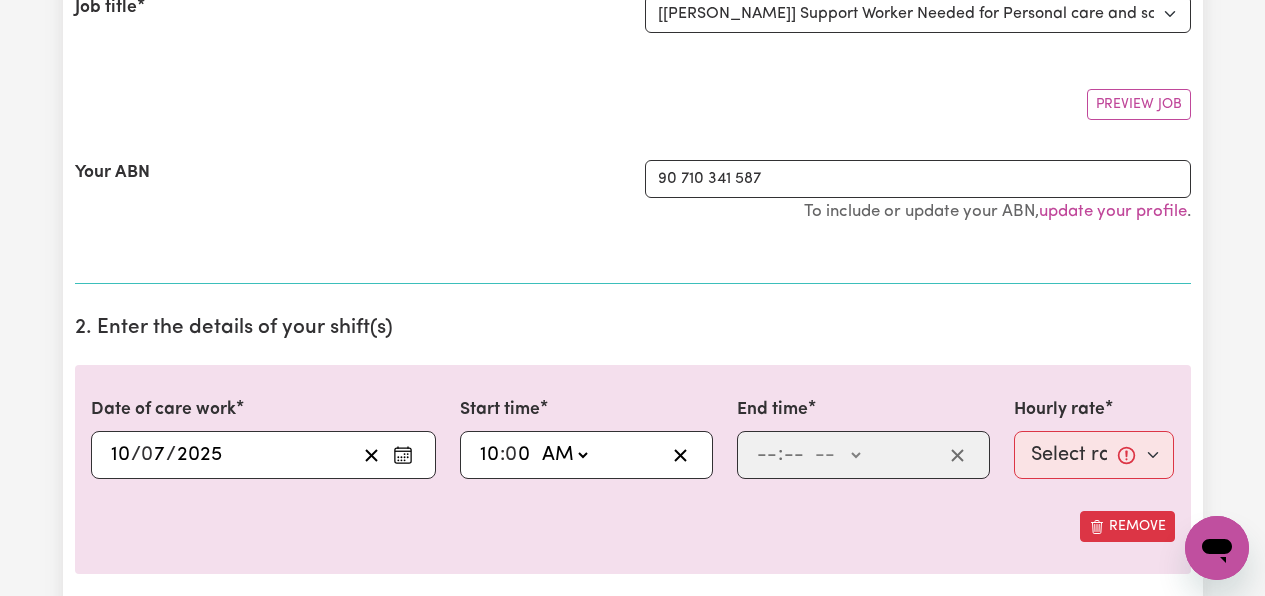 click on "-- AM PM" 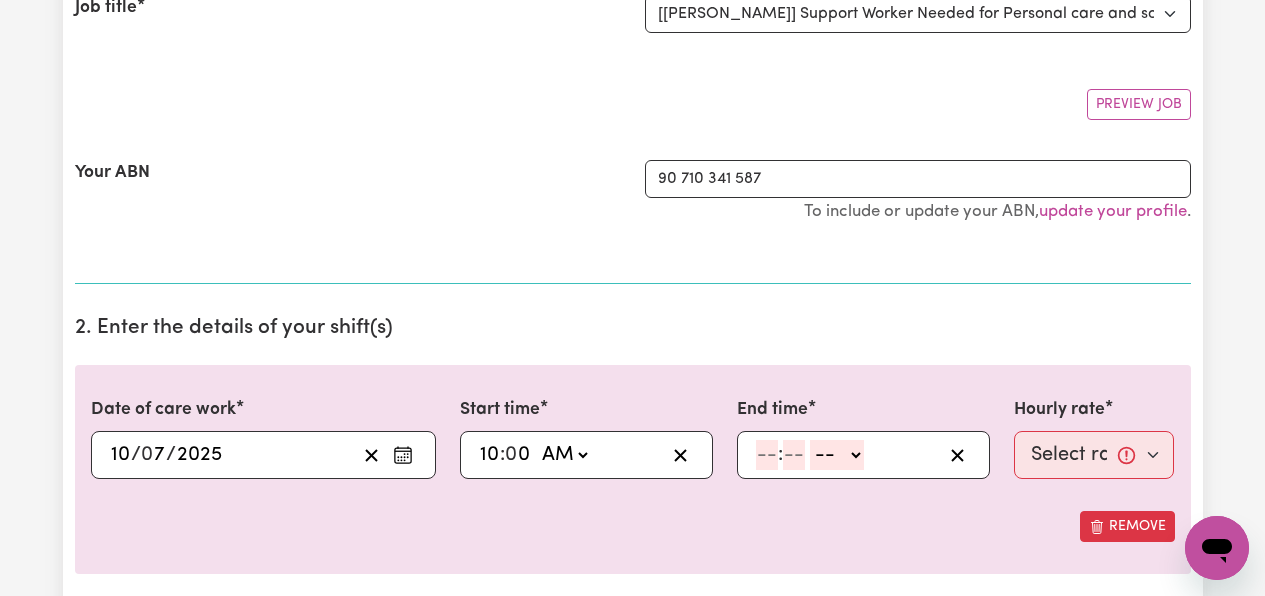click 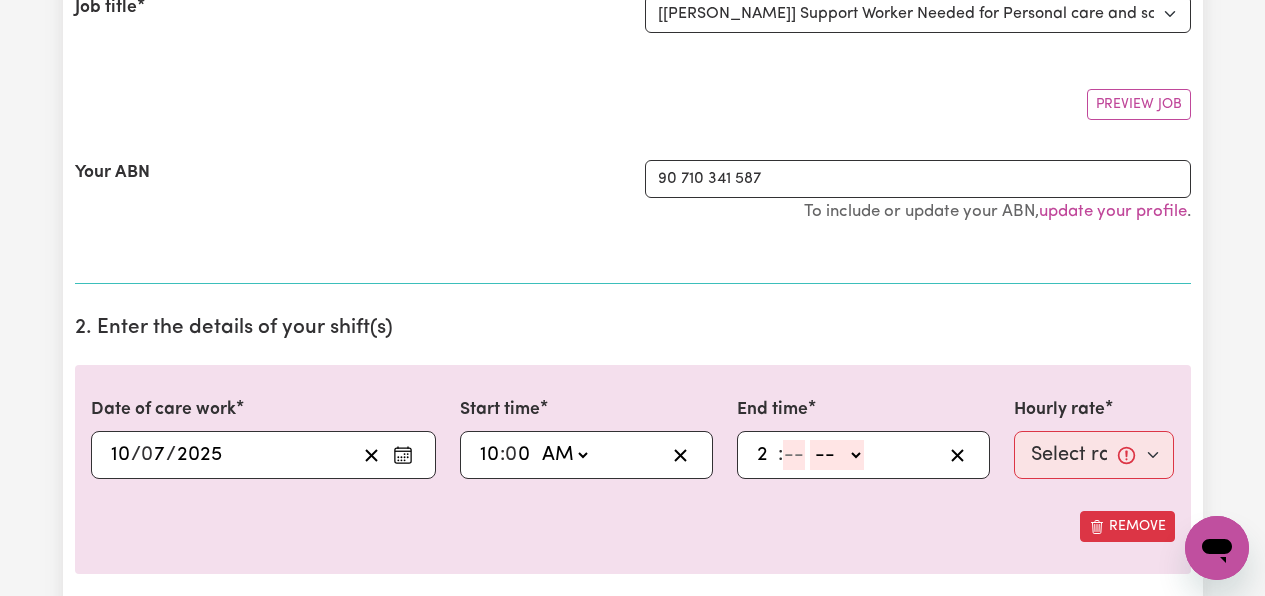 type on "2" 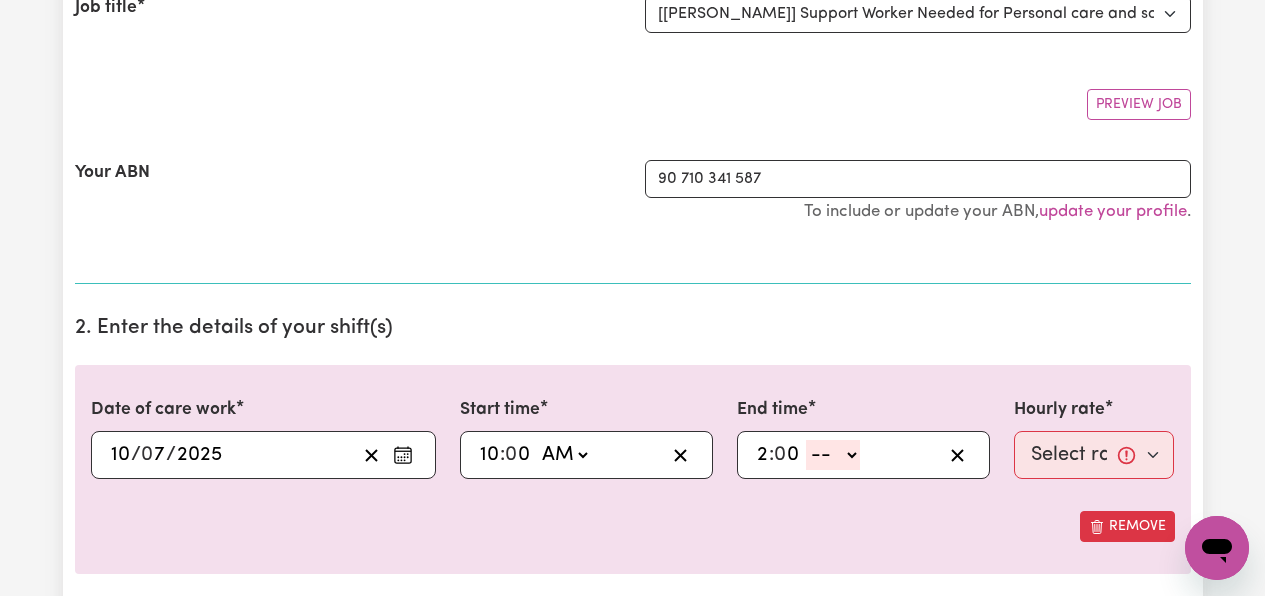 type on "0" 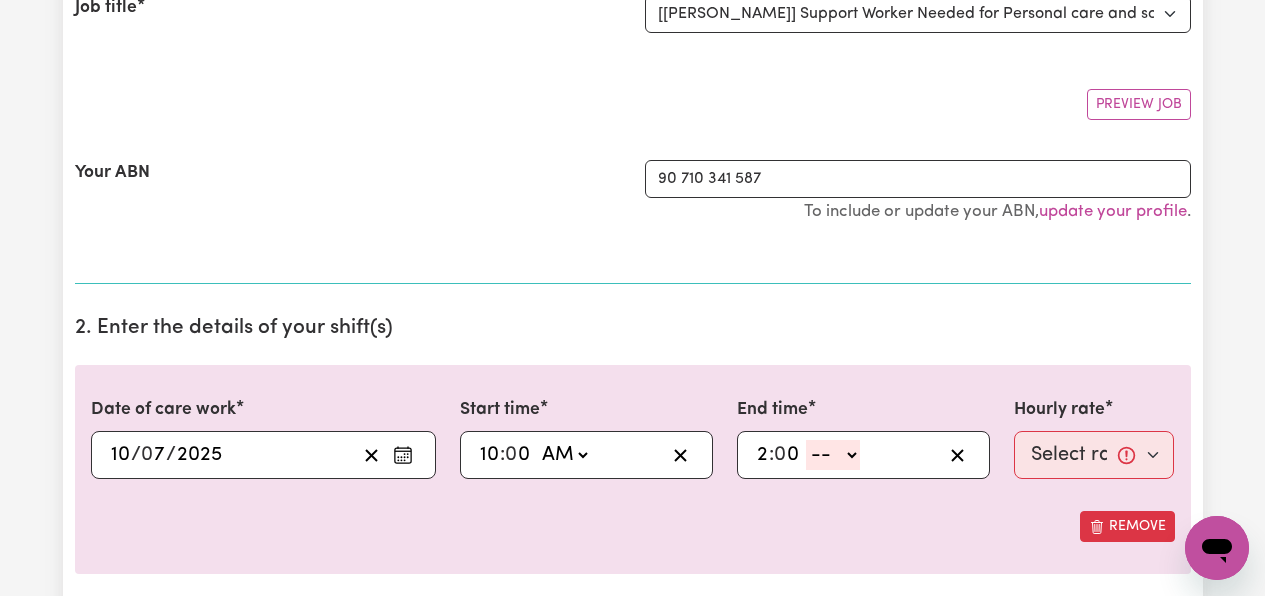 select on "pm" 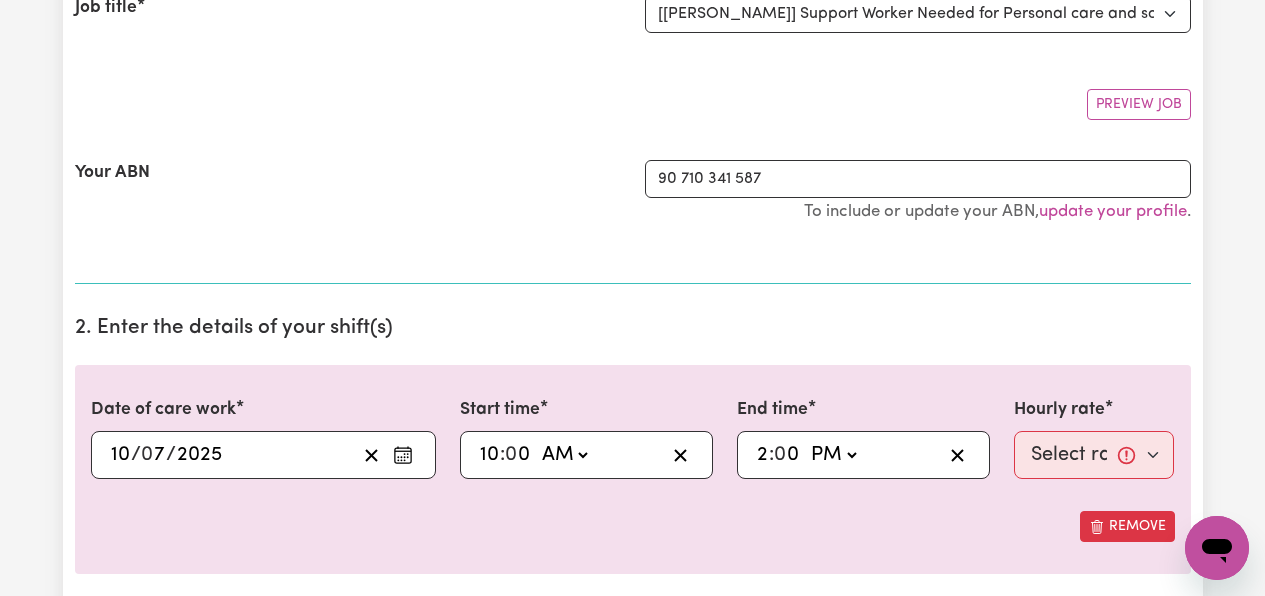 click on "-- AM PM" 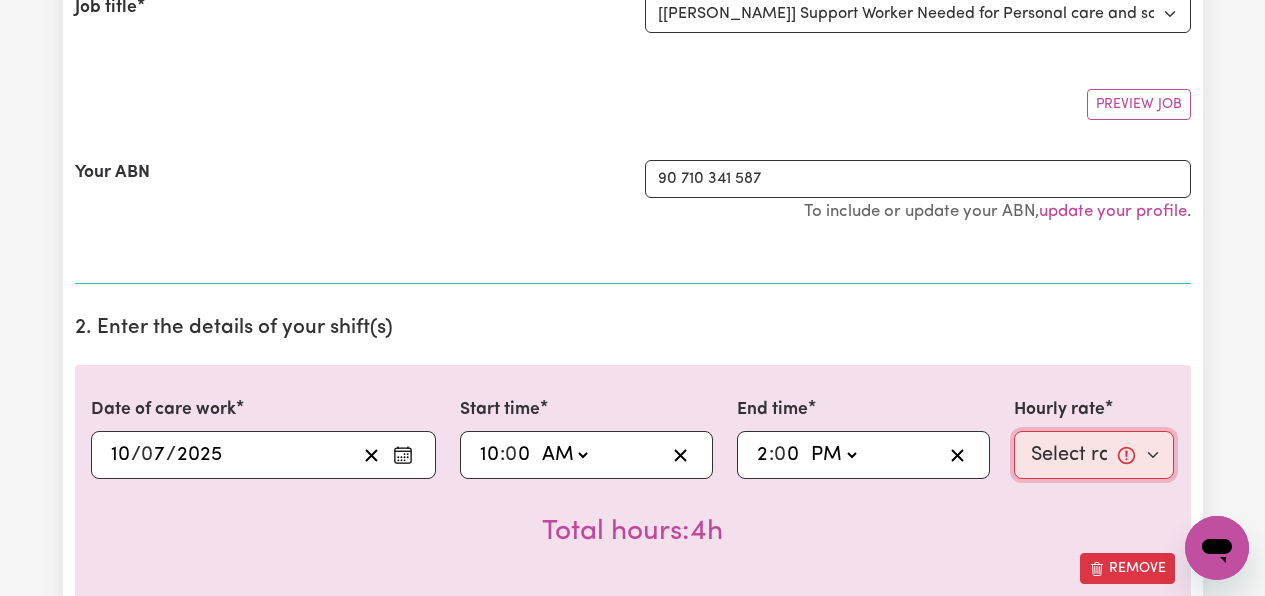 click on "Select rate... $45.00 (Weekday)" at bounding box center (1094, 455) 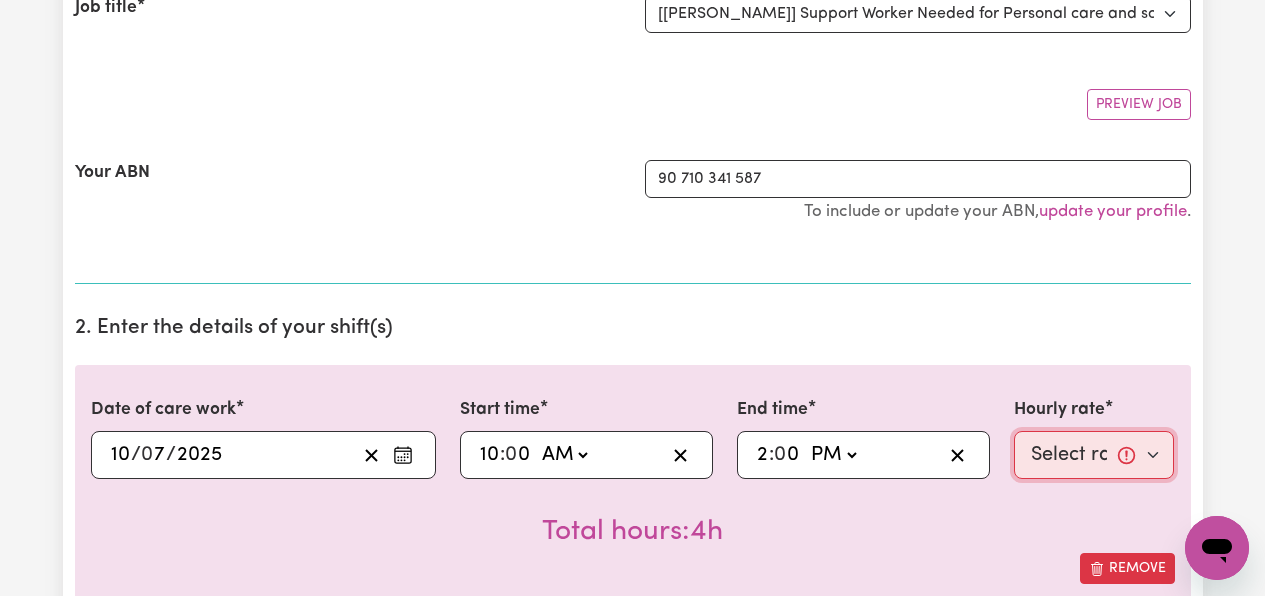 select on "45-Weekday" 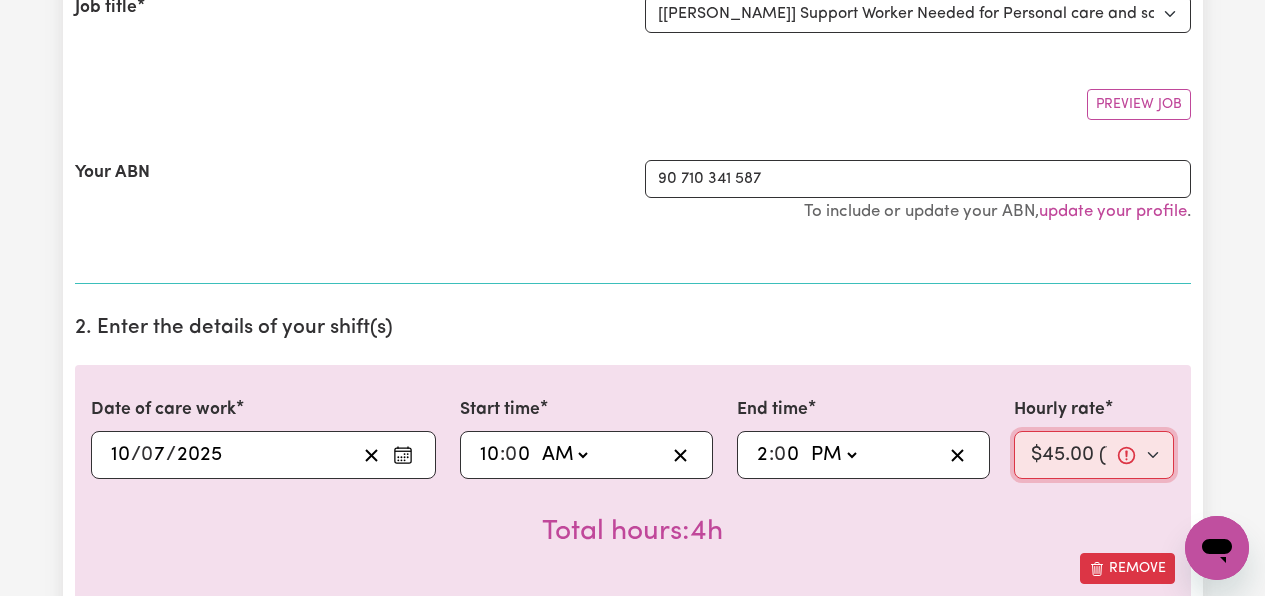 click on "Select rate... $45.00 (Weekday)" at bounding box center (1094, 455) 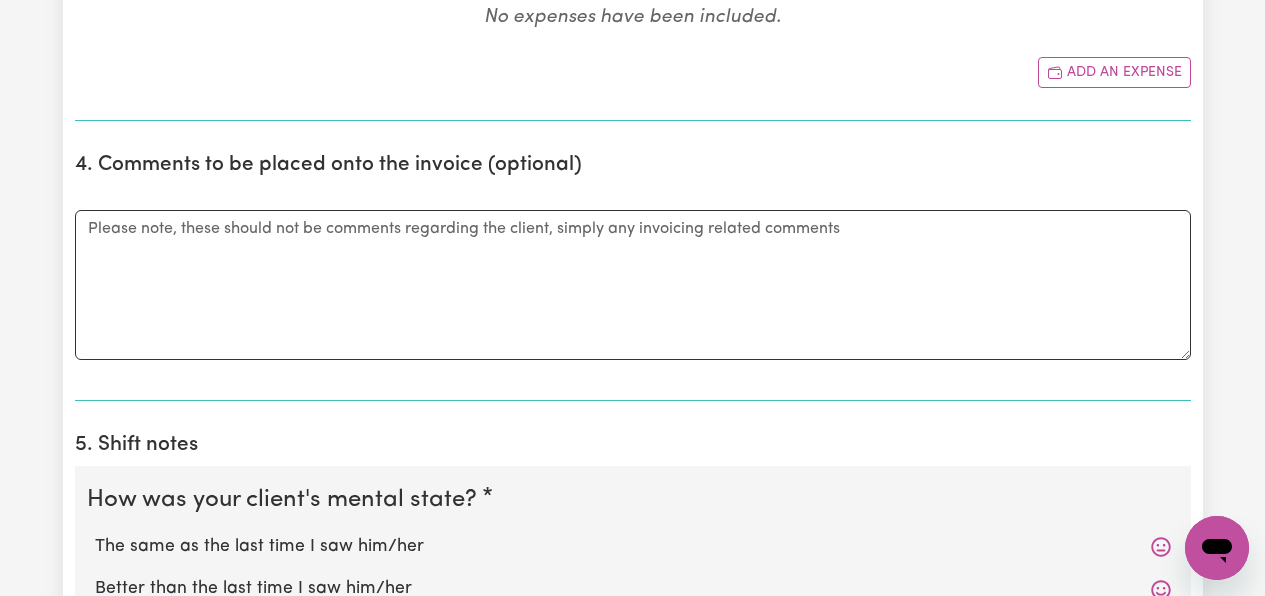 scroll, scrollTop: 1400, scrollLeft: 0, axis: vertical 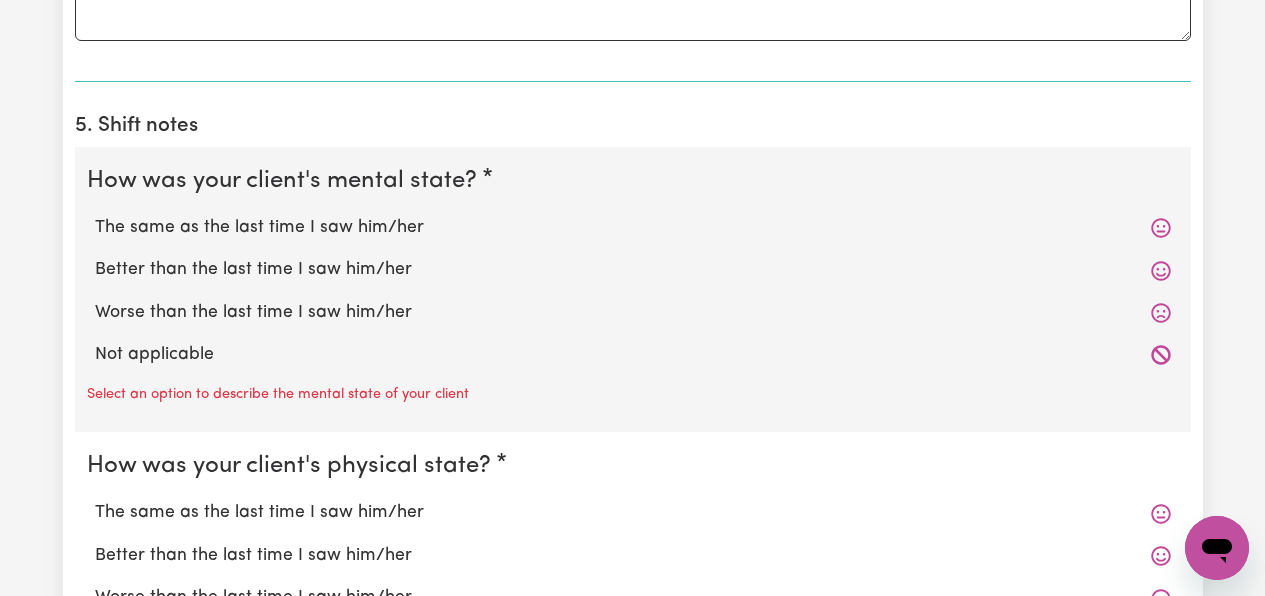 click on "The same as the last time I saw him/her" at bounding box center [633, 228] 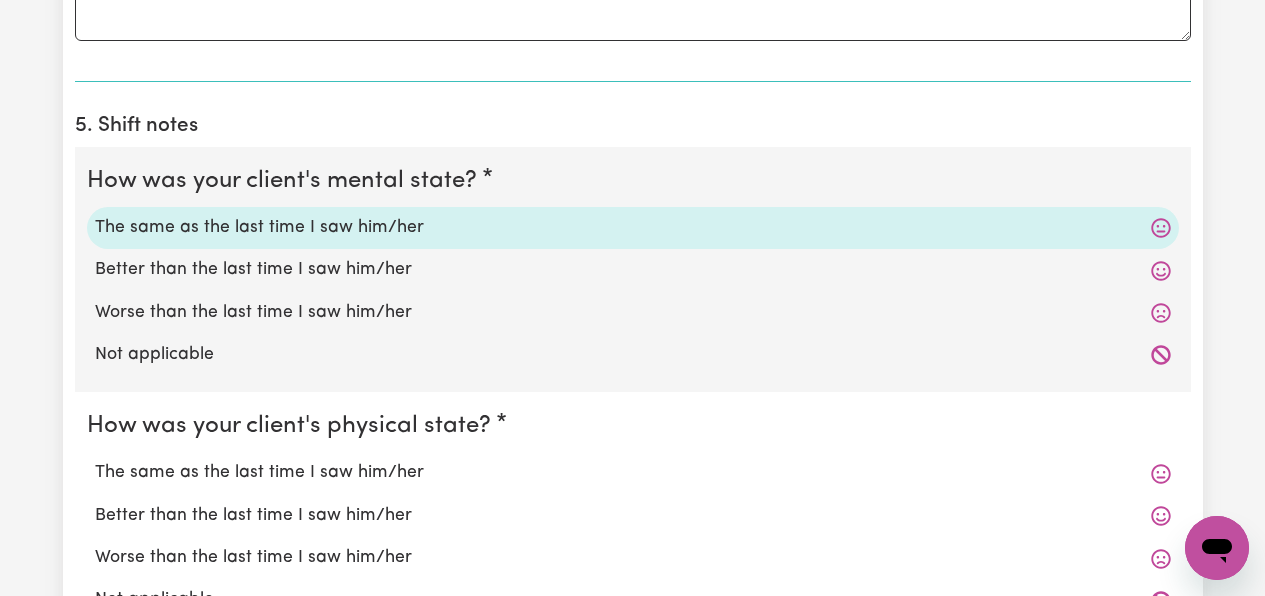 click on "Worse than the last time I saw him/her" at bounding box center [633, 558] 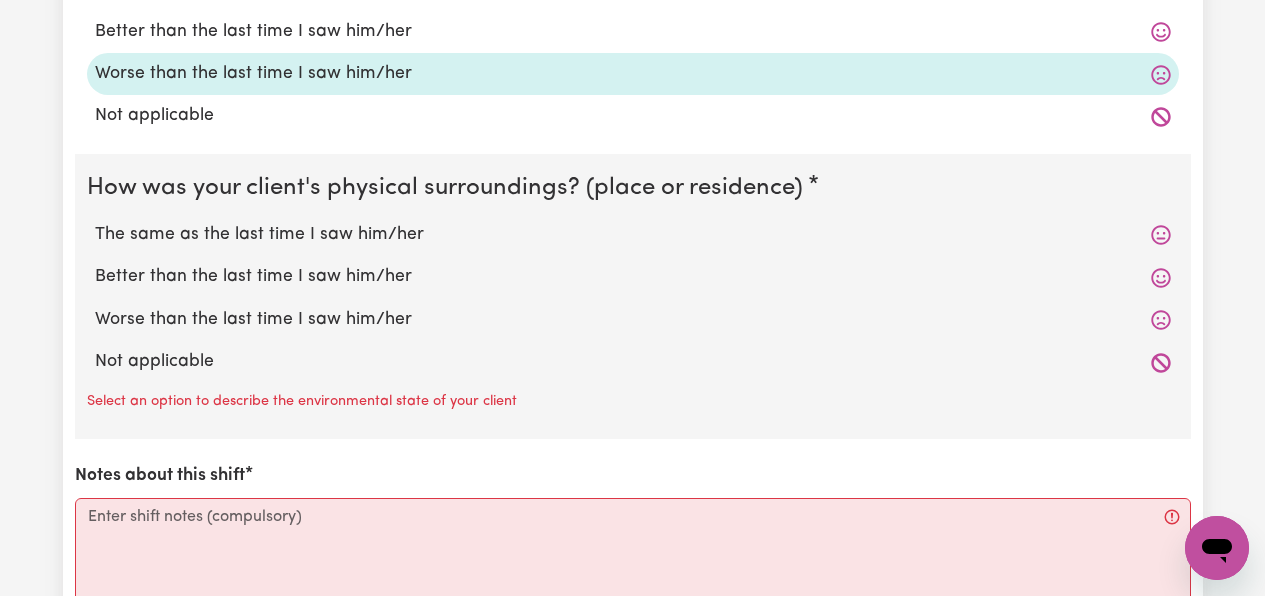 scroll, scrollTop: 1900, scrollLeft: 0, axis: vertical 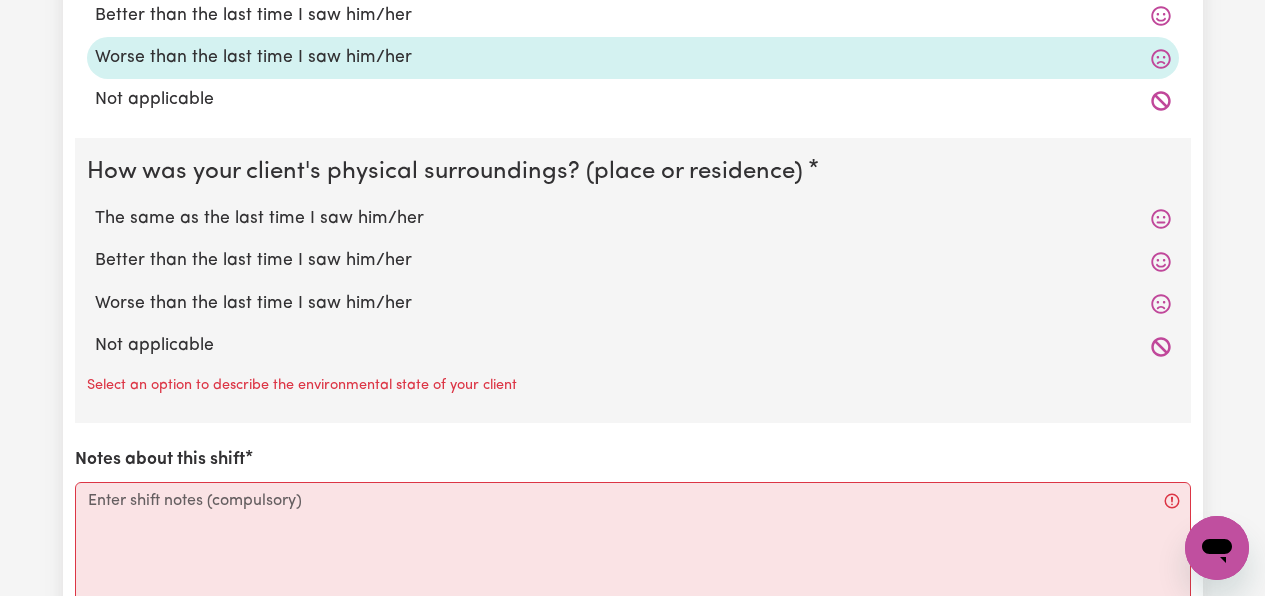 click on "The same as the last time I saw him/her" at bounding box center [633, 219] 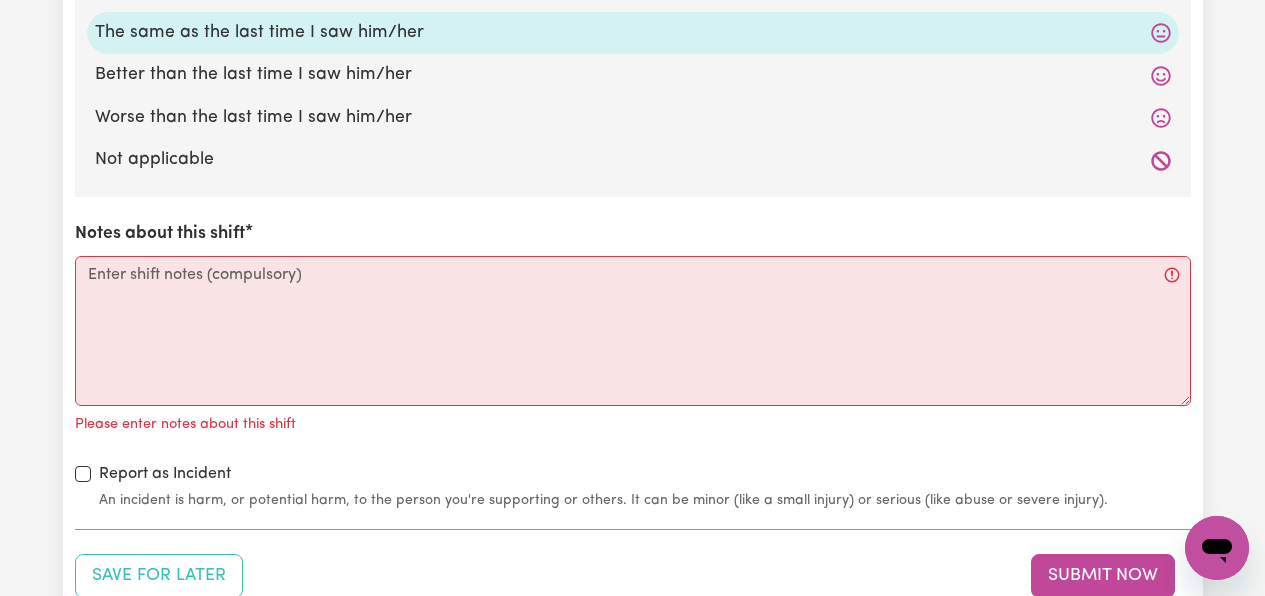 scroll, scrollTop: 2100, scrollLeft: 0, axis: vertical 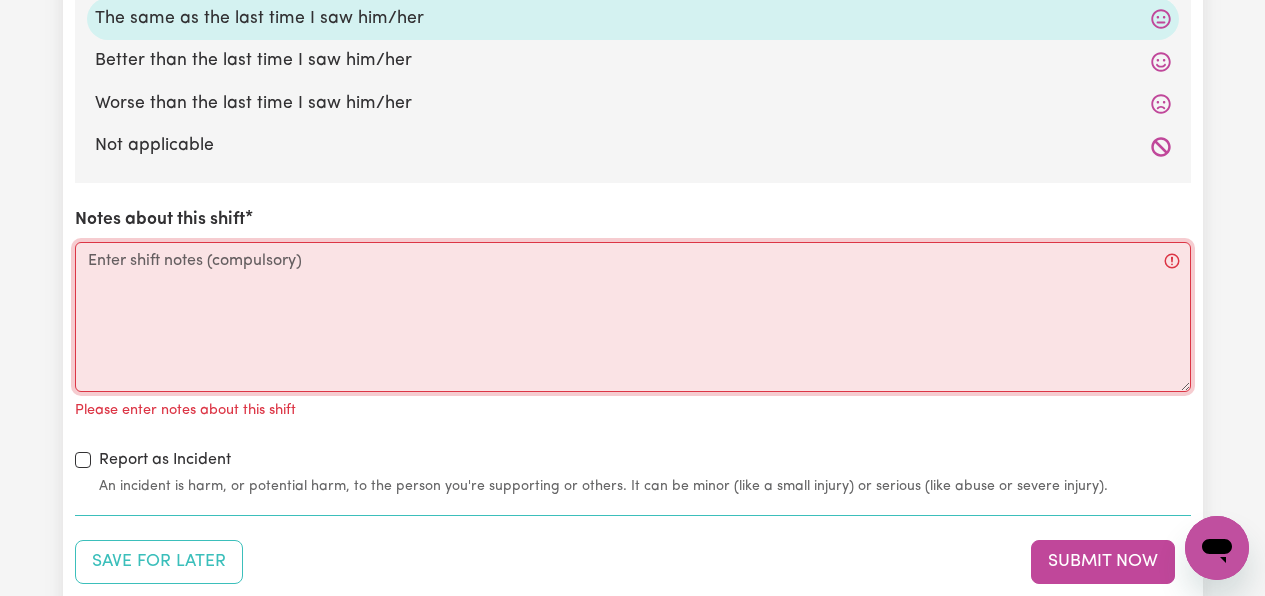 click on "Notes about this shift" at bounding box center (633, 317) 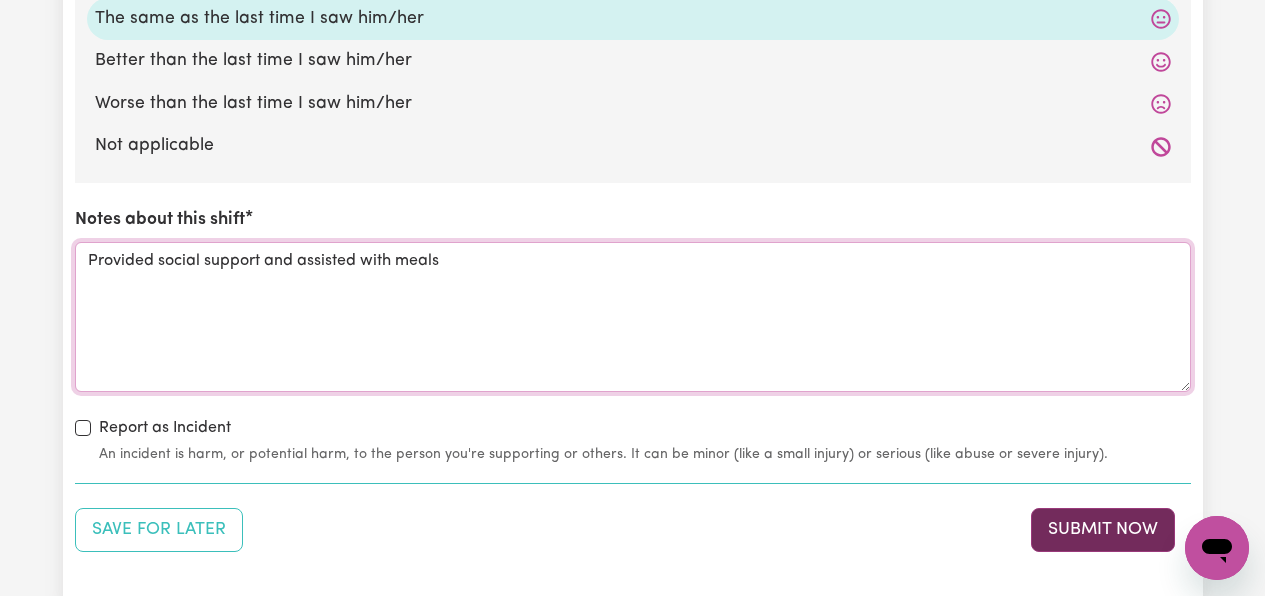 type on "Provided social support and assisted with meals" 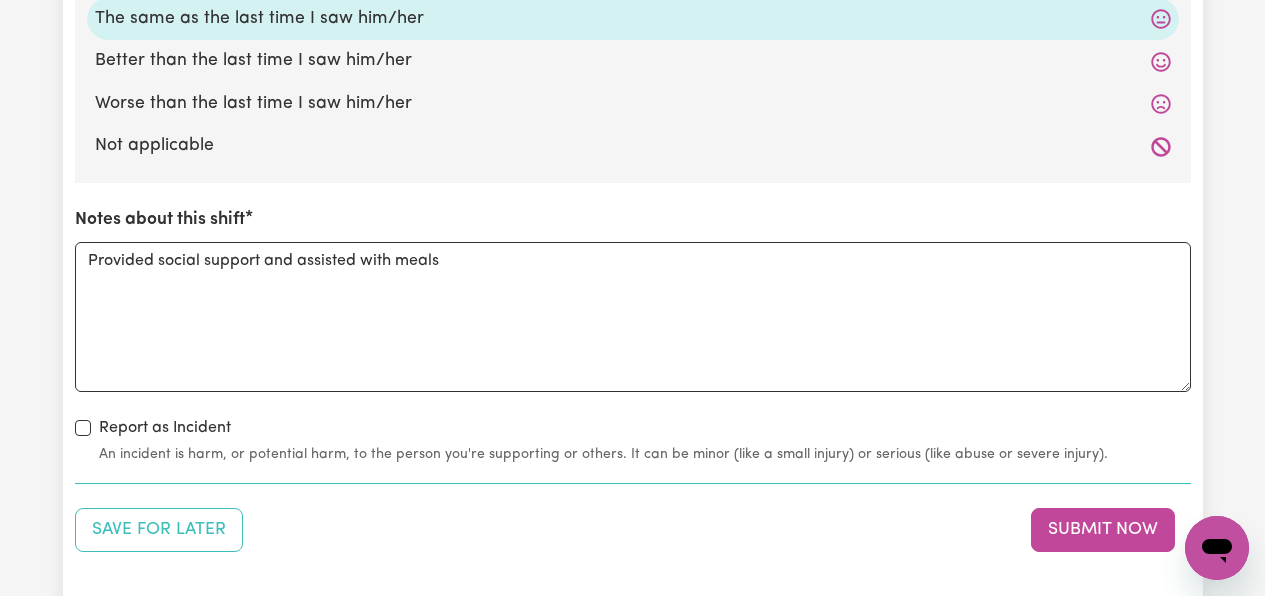 click on "Submit Now" at bounding box center (1103, 530) 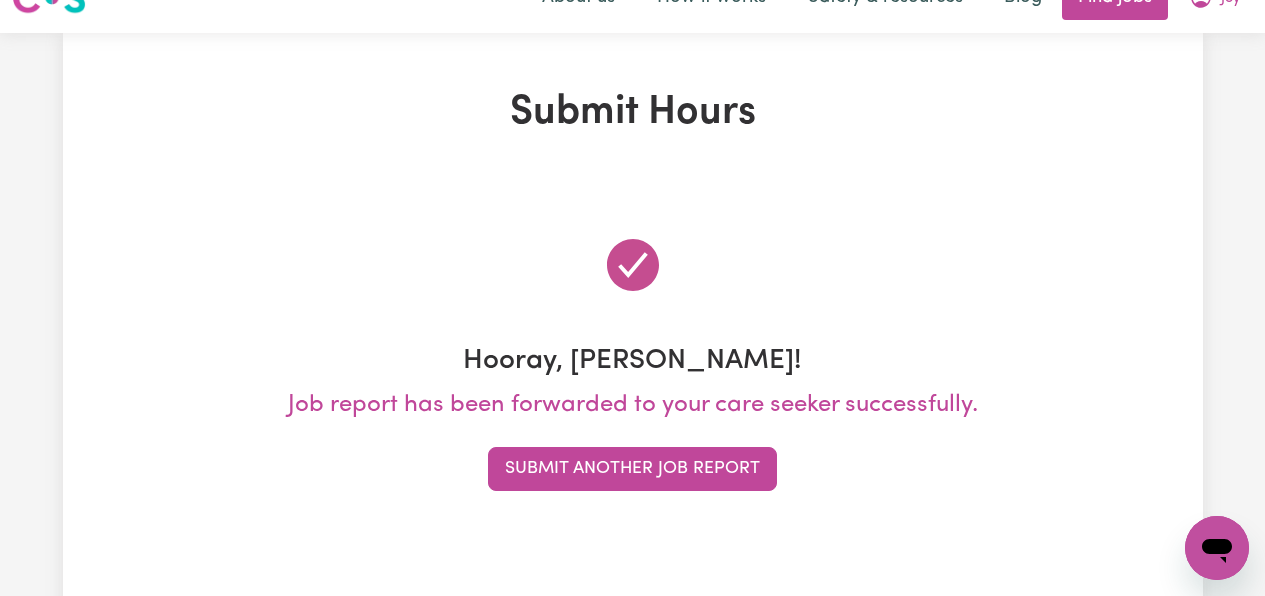 scroll, scrollTop: 0, scrollLeft: 0, axis: both 